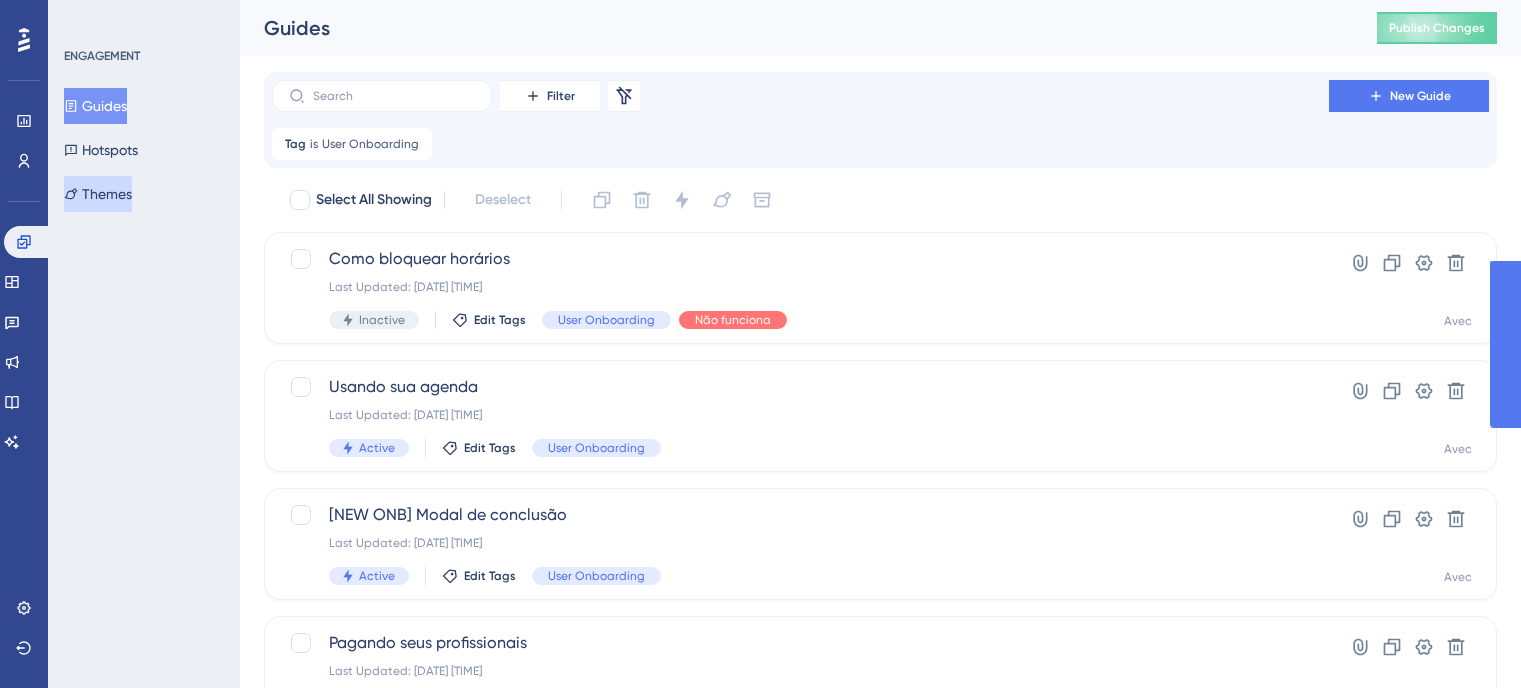 scroll, scrollTop: 0, scrollLeft: 0, axis: both 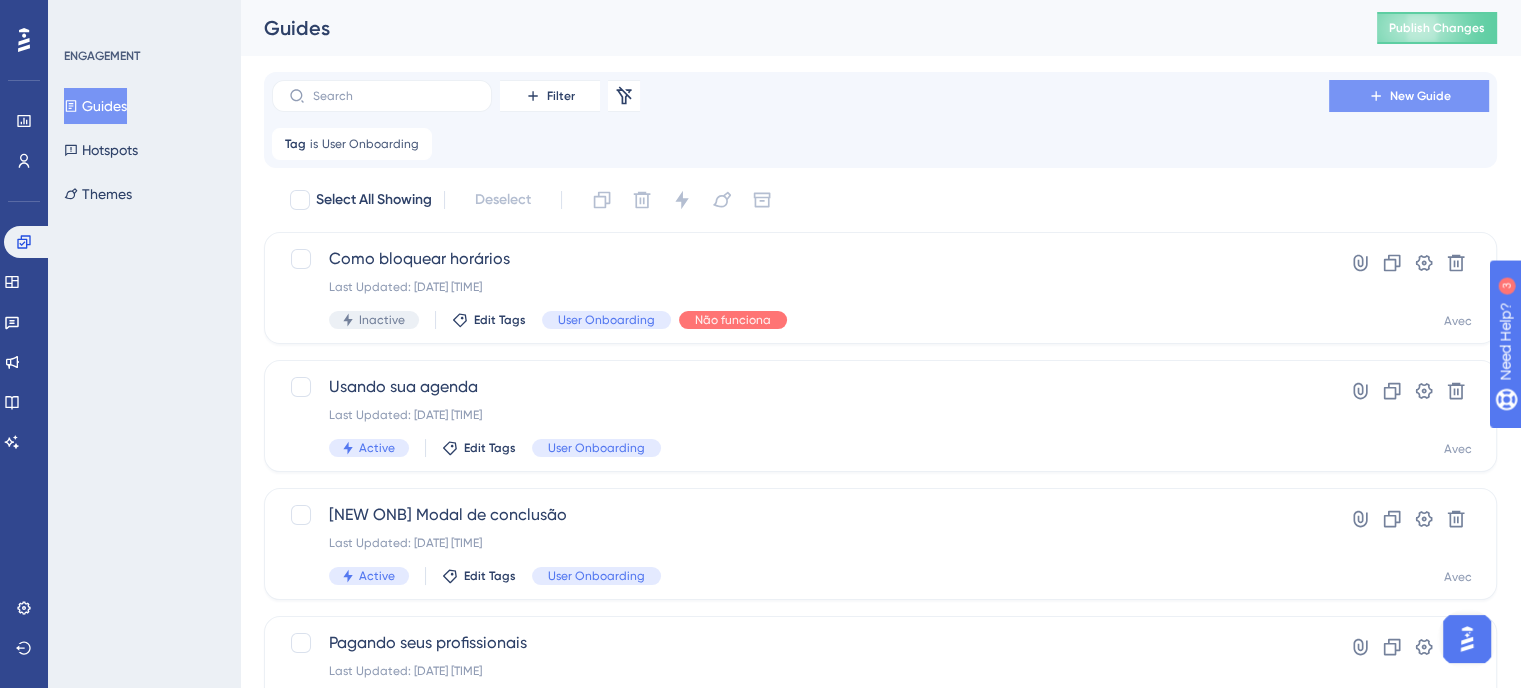 click 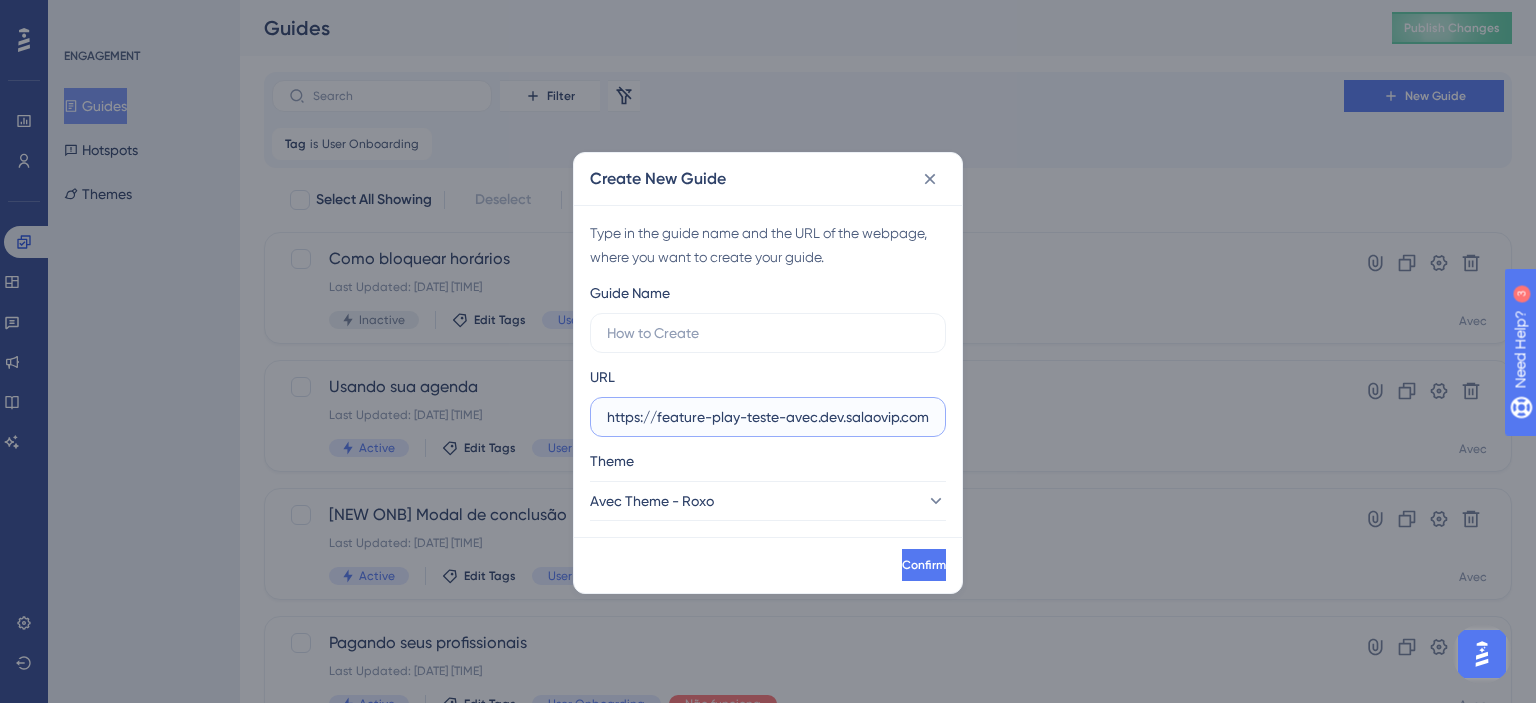 click on "https://feature-play-teste-avec.dev.salaovip.com.br" at bounding box center (768, 417) 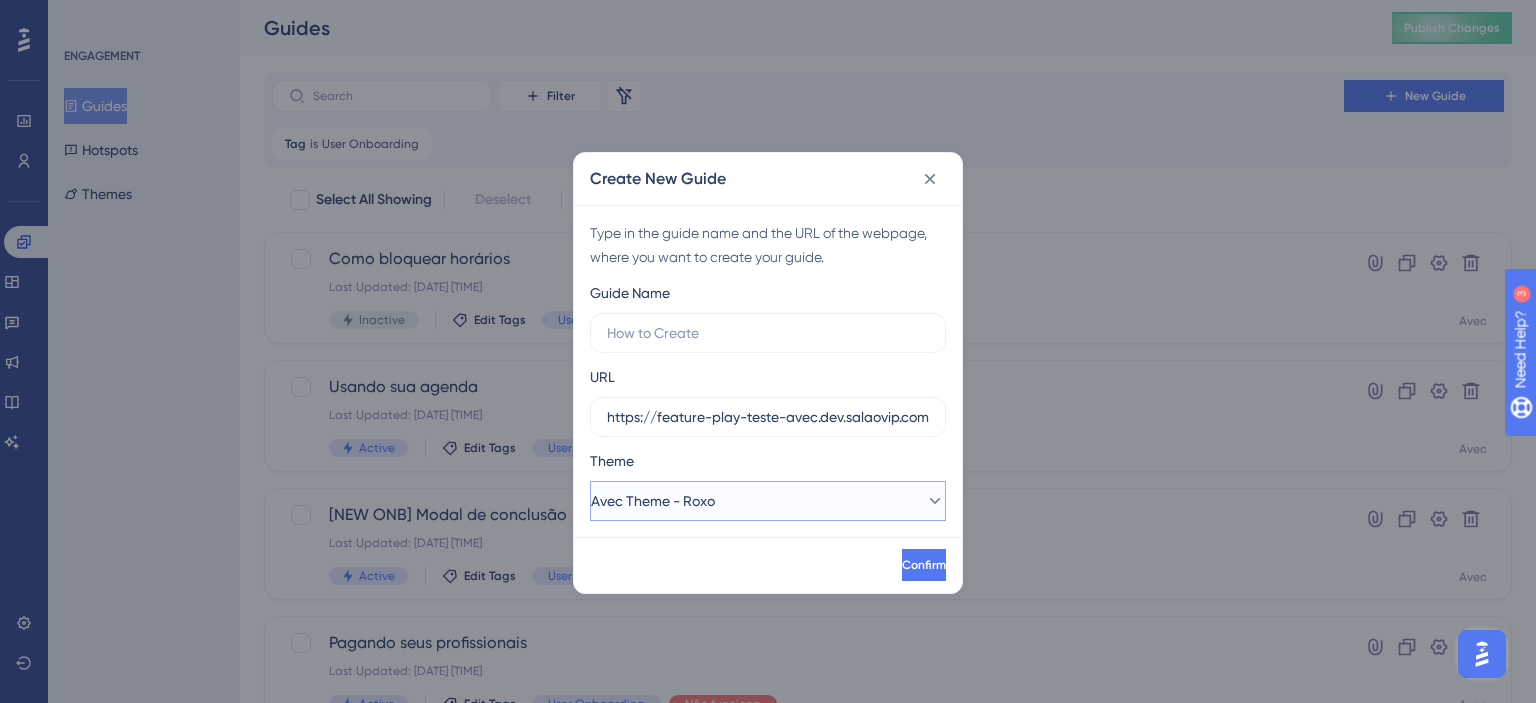 click on "Avec Theme - Roxo" at bounding box center [768, 501] 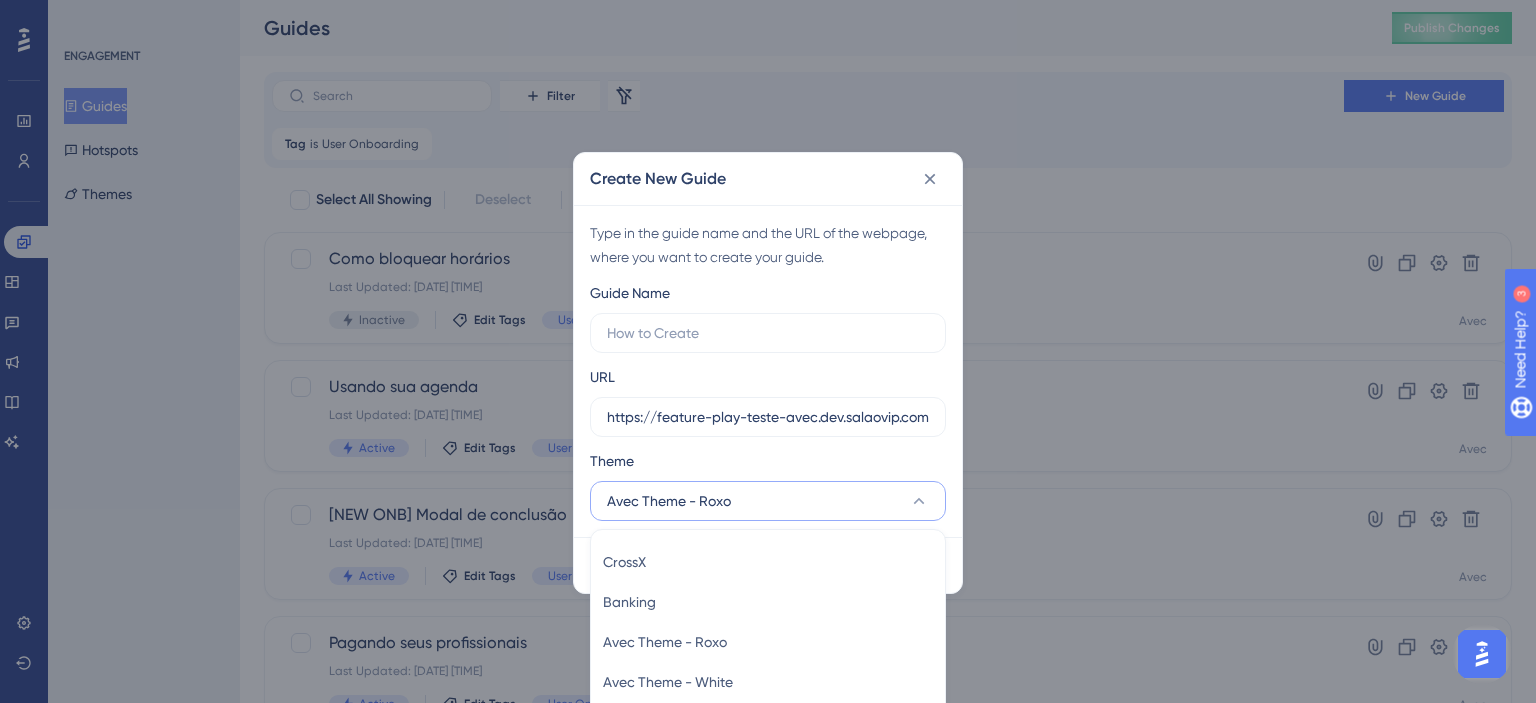 scroll, scrollTop: 25, scrollLeft: 0, axis: vertical 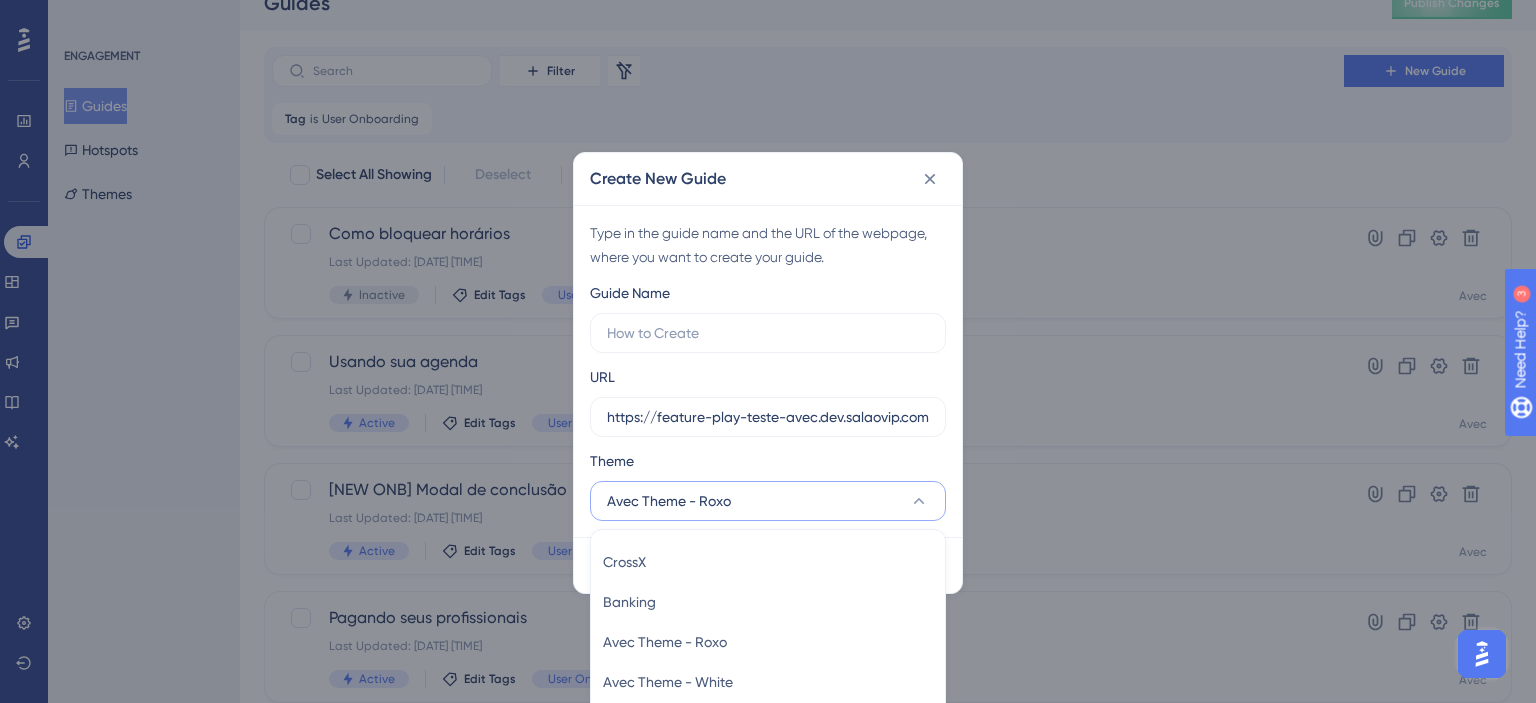 click on "Create New Guide" at bounding box center [768, 179] 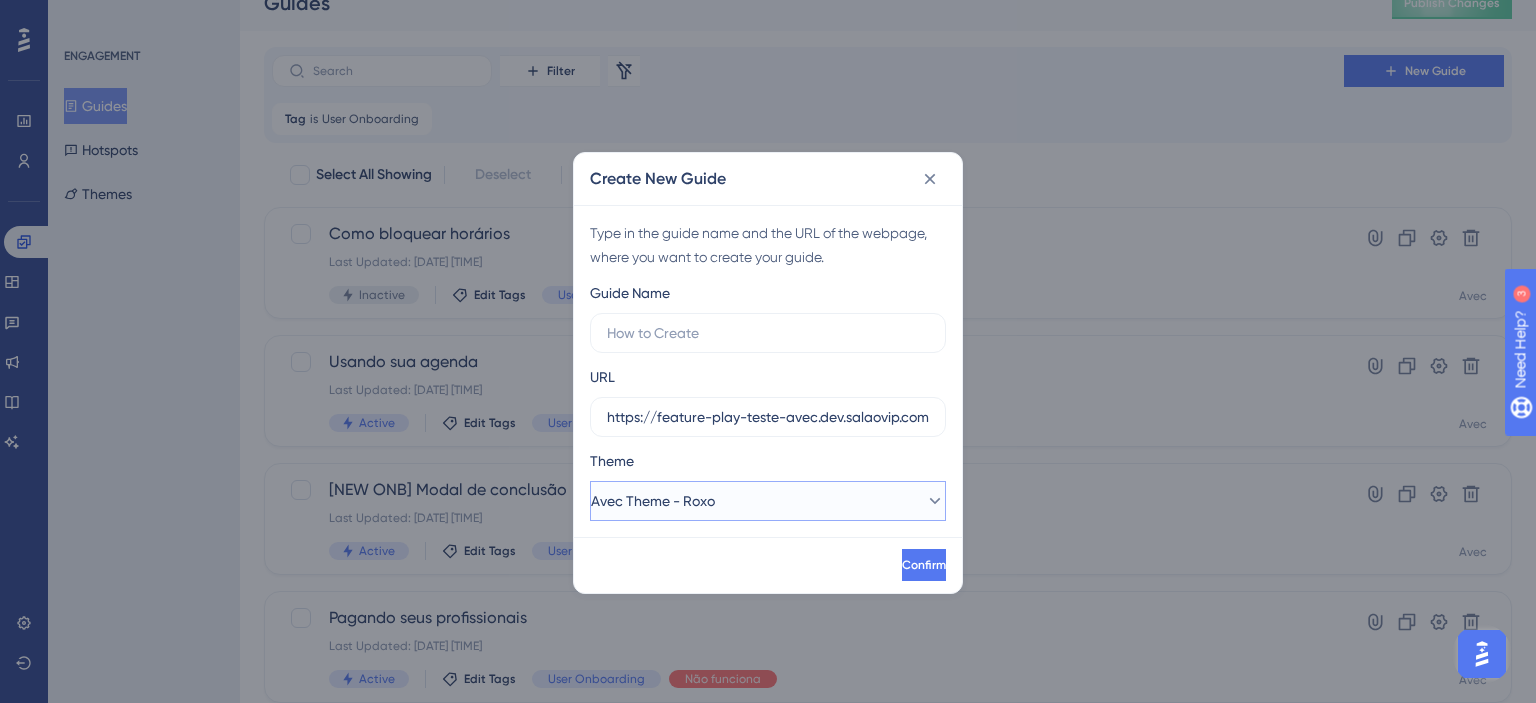 click on "Avec Theme - Roxo" at bounding box center [653, 501] 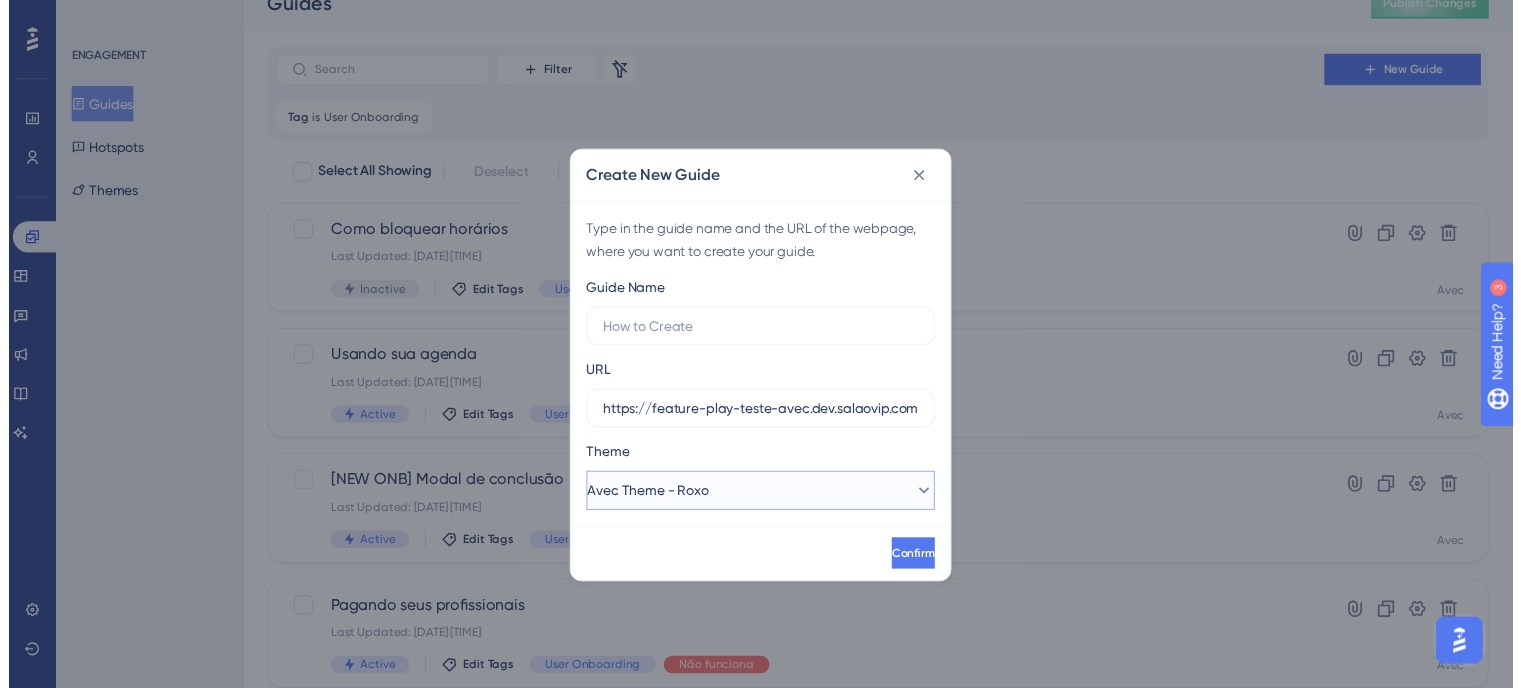 scroll, scrollTop: 51, scrollLeft: 0, axis: vertical 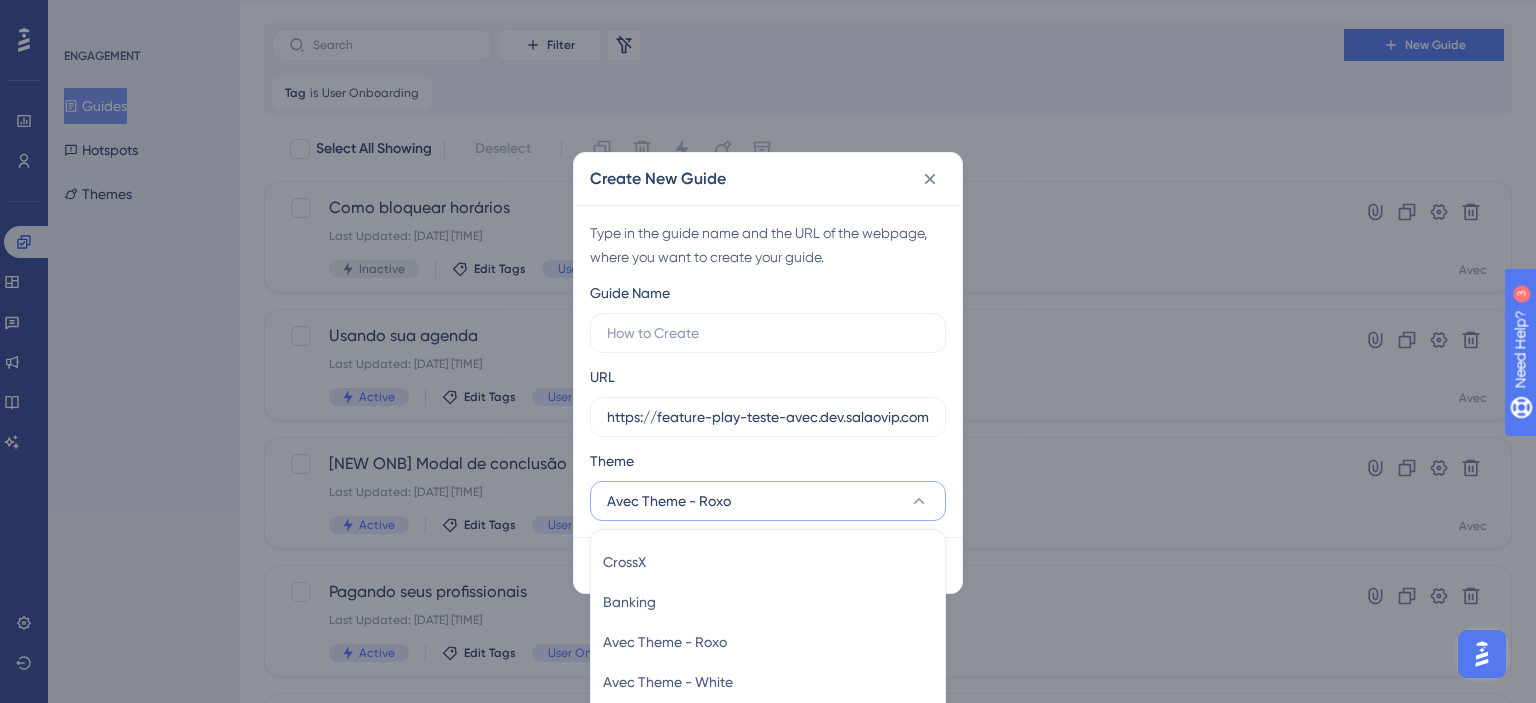 click on "Create New Guide" at bounding box center [768, 179] 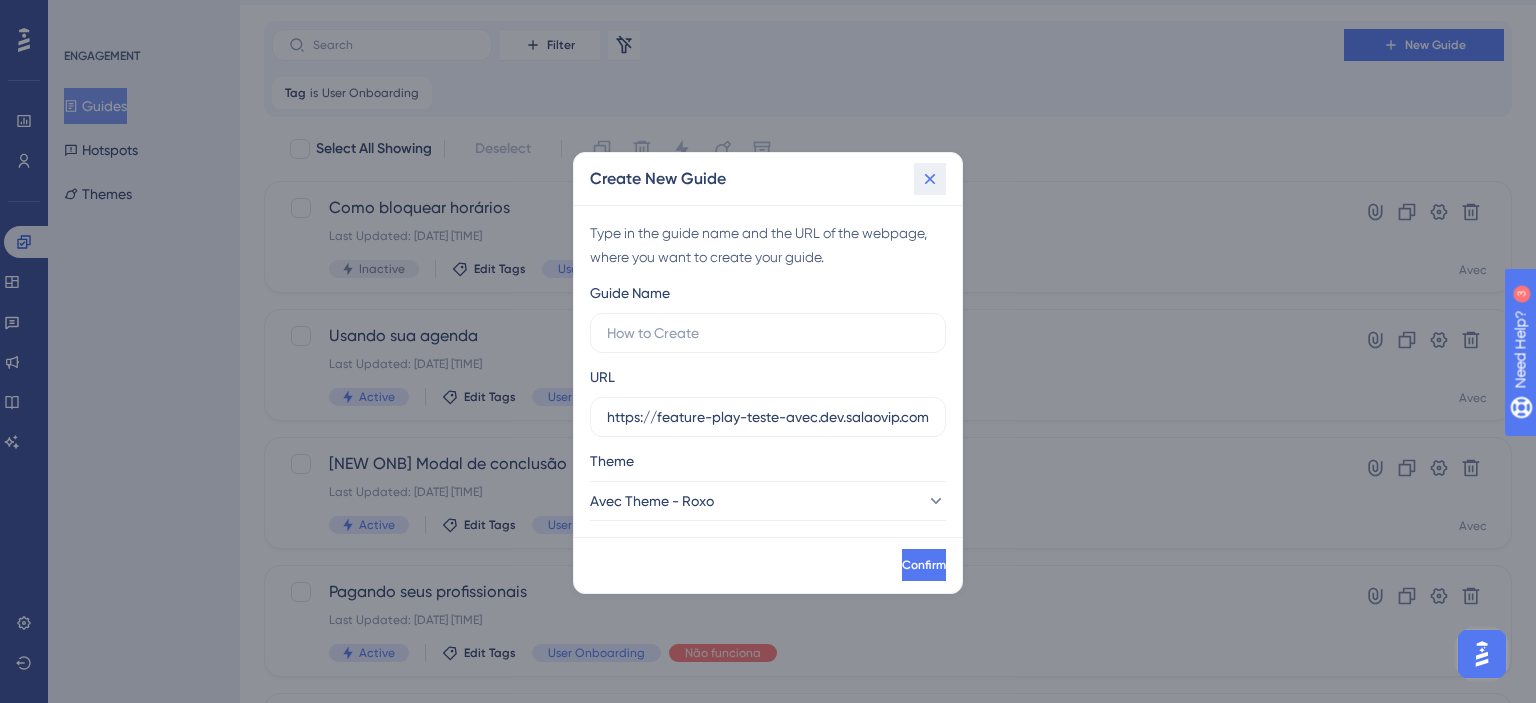 click at bounding box center [930, 179] 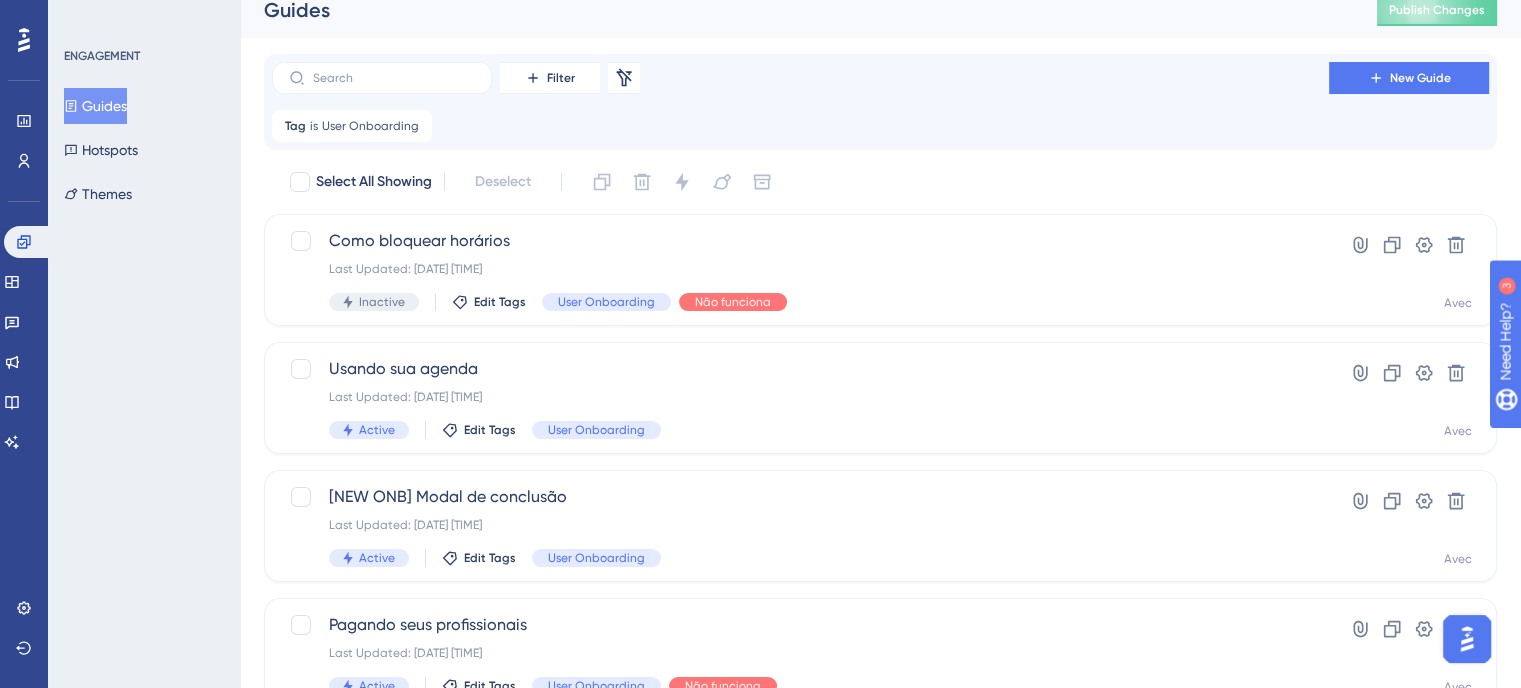 scroll, scrollTop: 0, scrollLeft: 0, axis: both 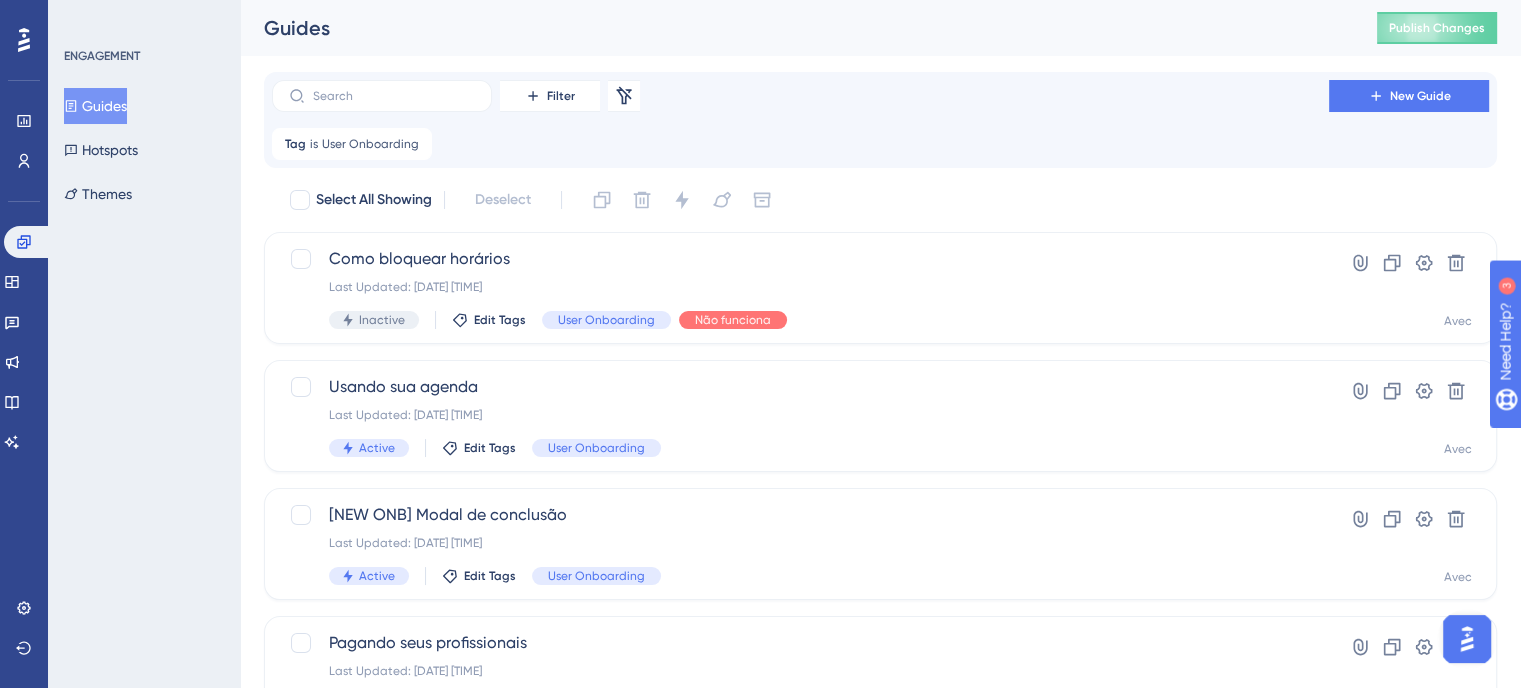 click at bounding box center (1467, 639) 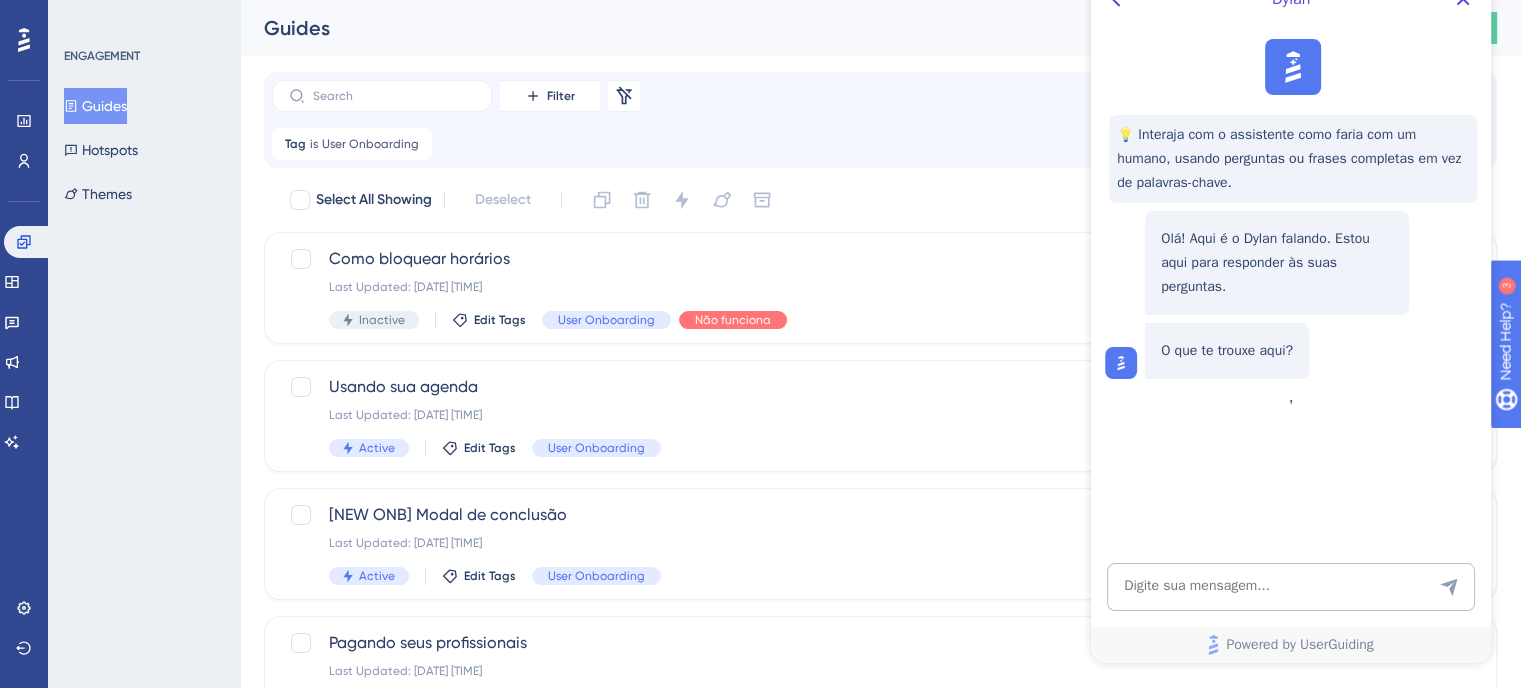 scroll, scrollTop: 0, scrollLeft: 0, axis: both 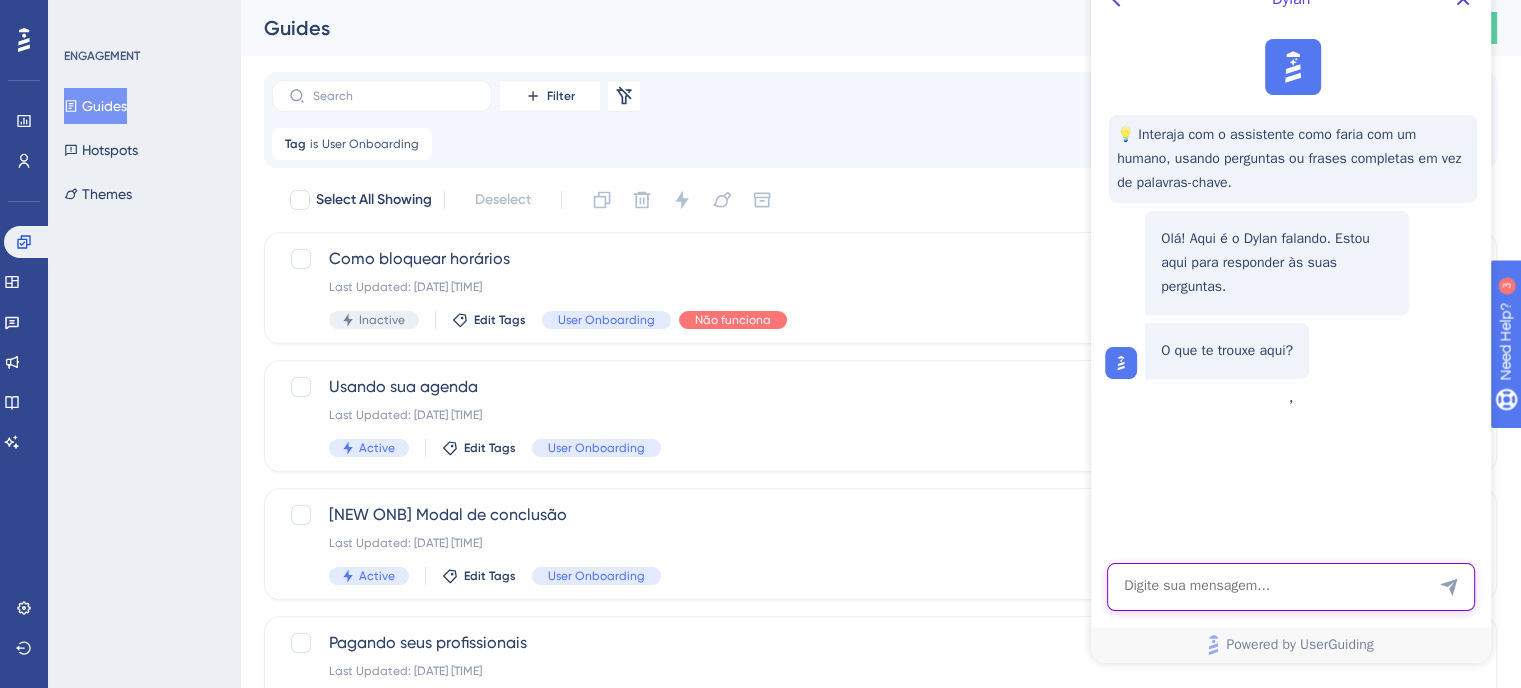 click at bounding box center (1291, 587) 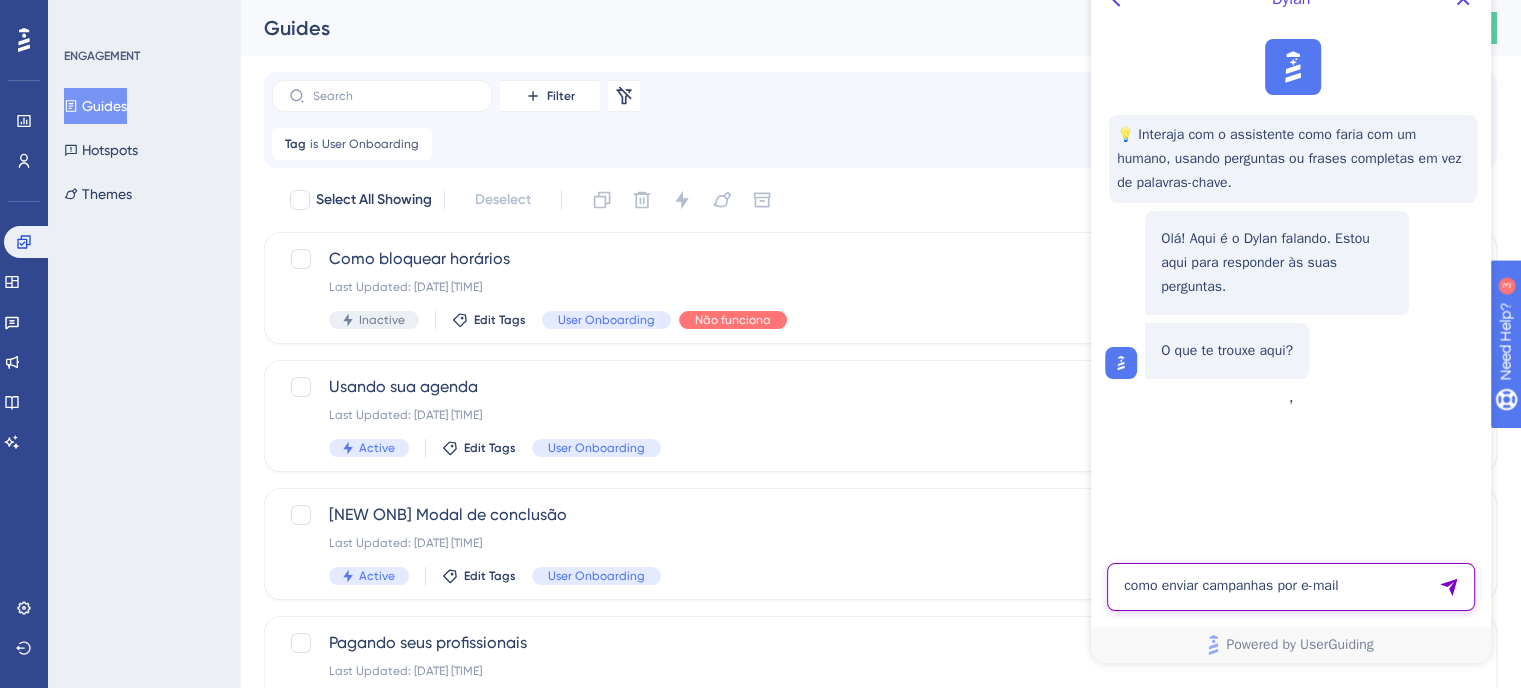 type on "como enviar campanhas por e-mail" 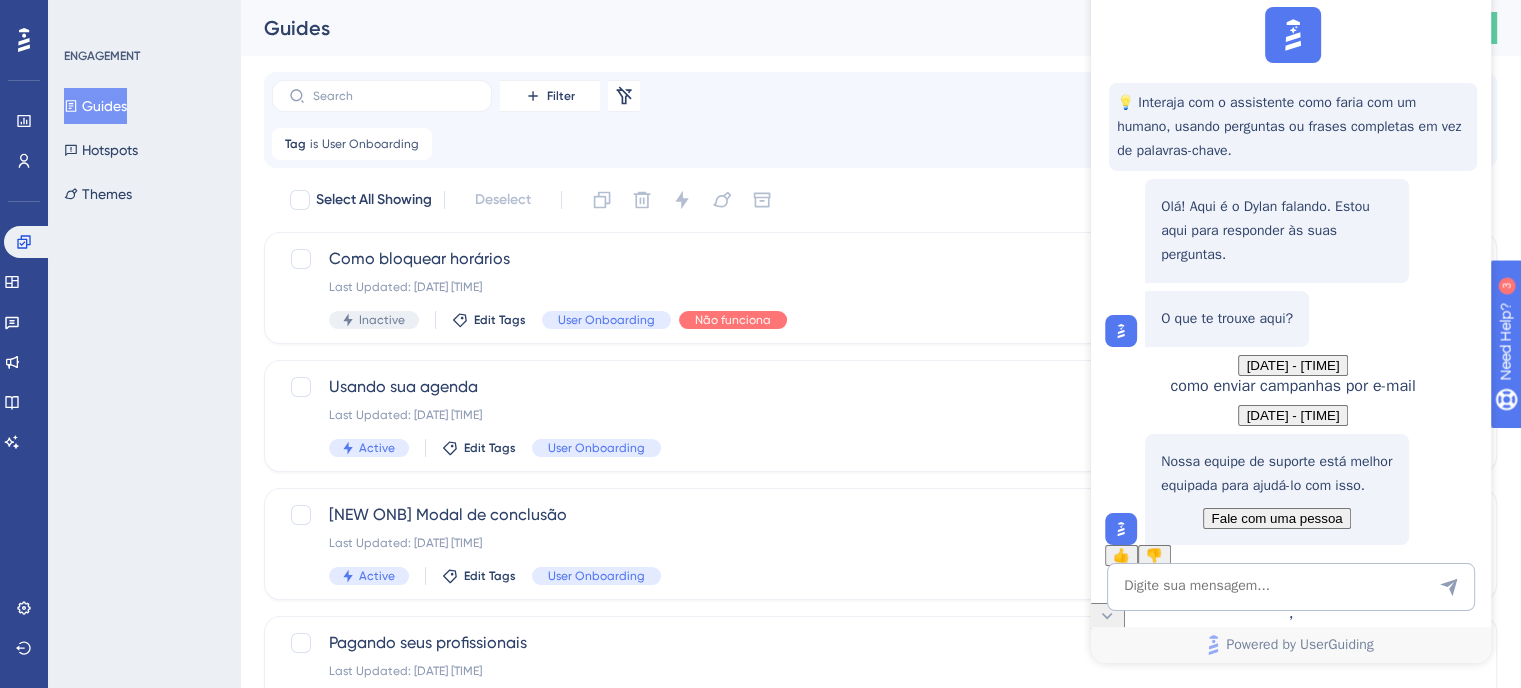 scroll, scrollTop: 178, scrollLeft: 0, axis: vertical 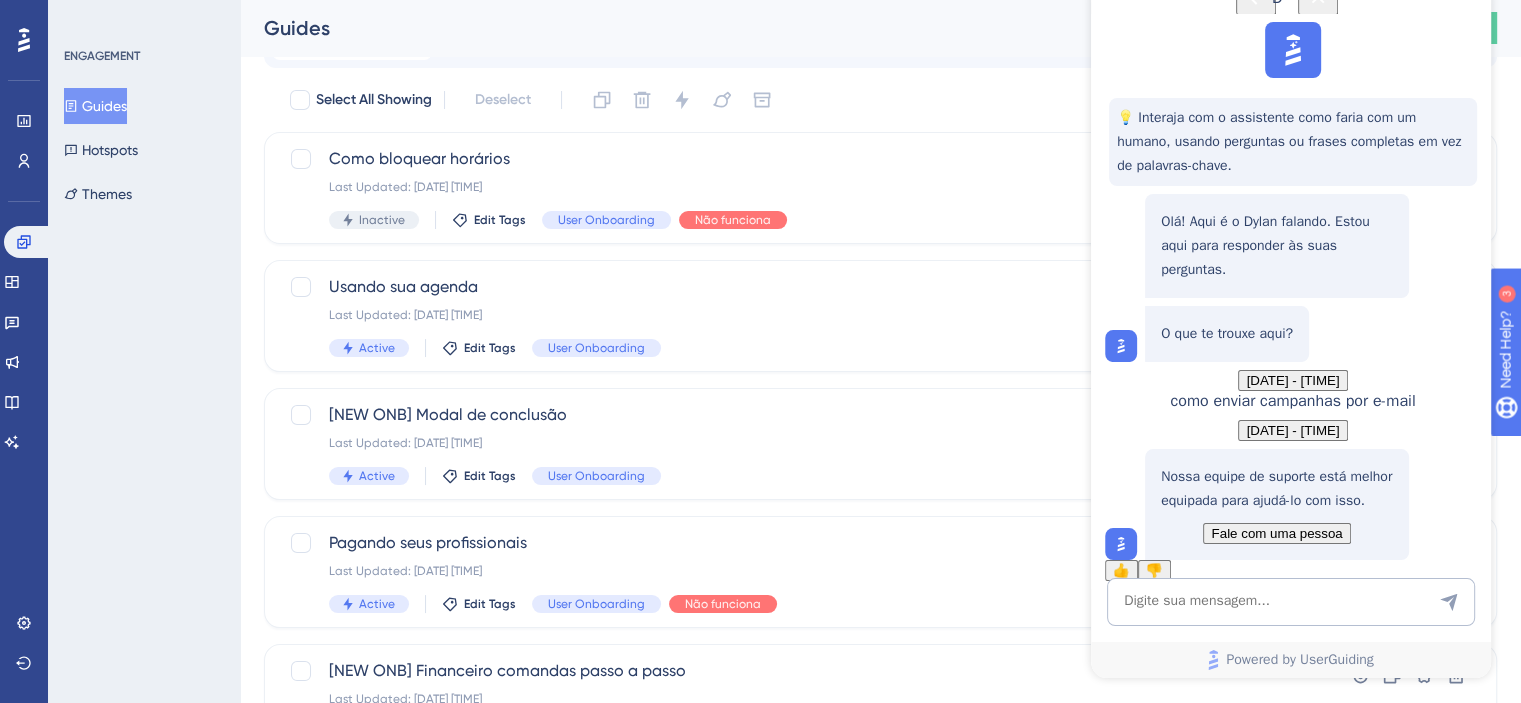 click on "Fale com uma pessoa" at bounding box center (1276, 533) 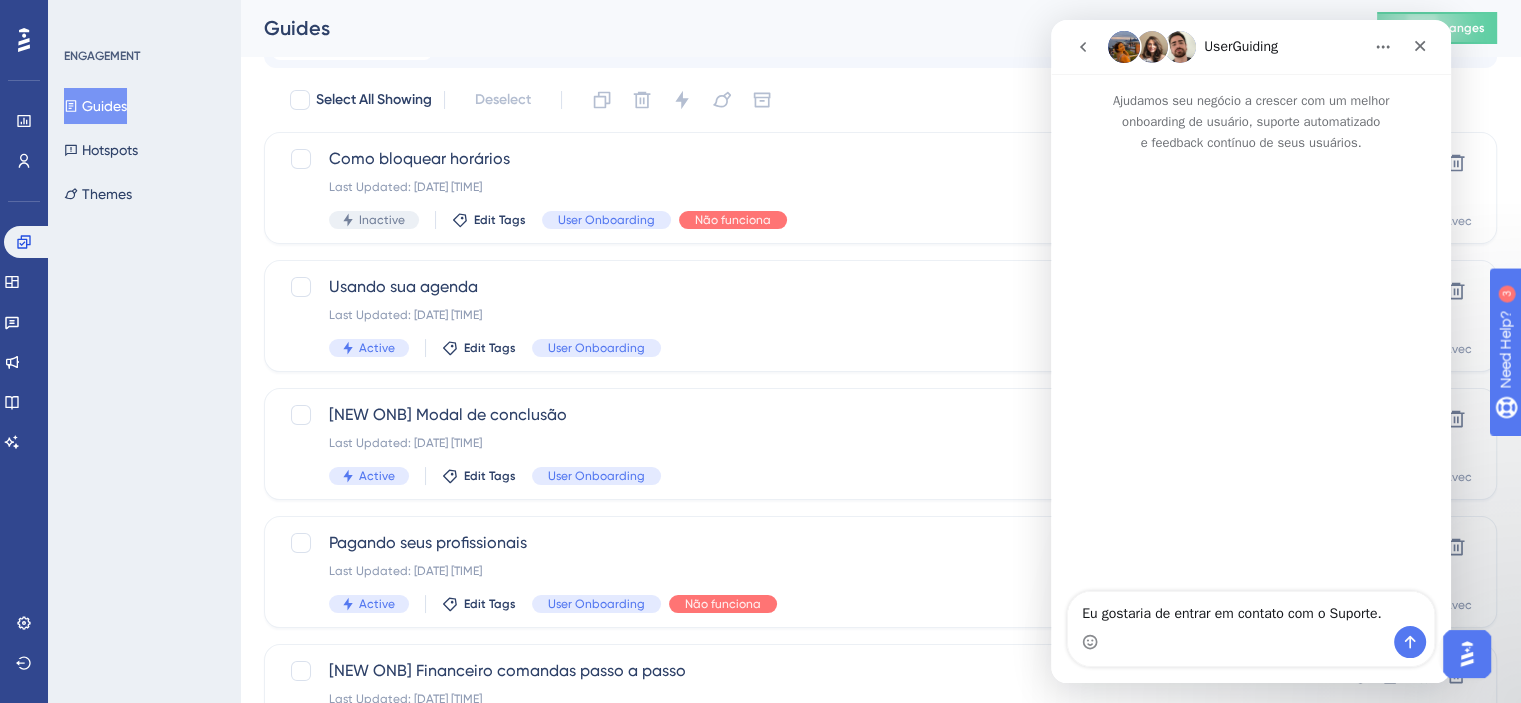 scroll, scrollTop: 0, scrollLeft: 0, axis: both 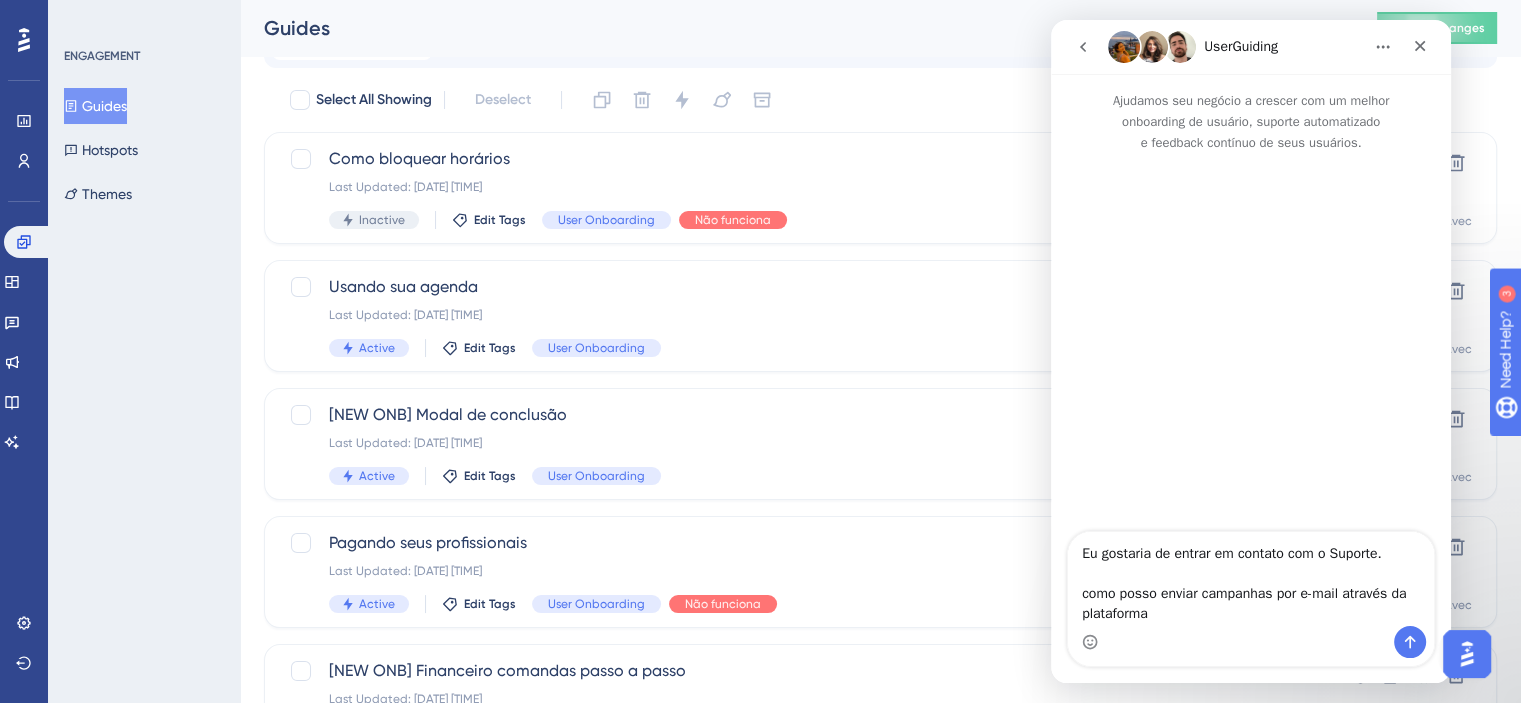 type on "Eu gostaria de entrar em contato com o Suporte.
como posso enviar campanhas por e-mail através da plataforma?" 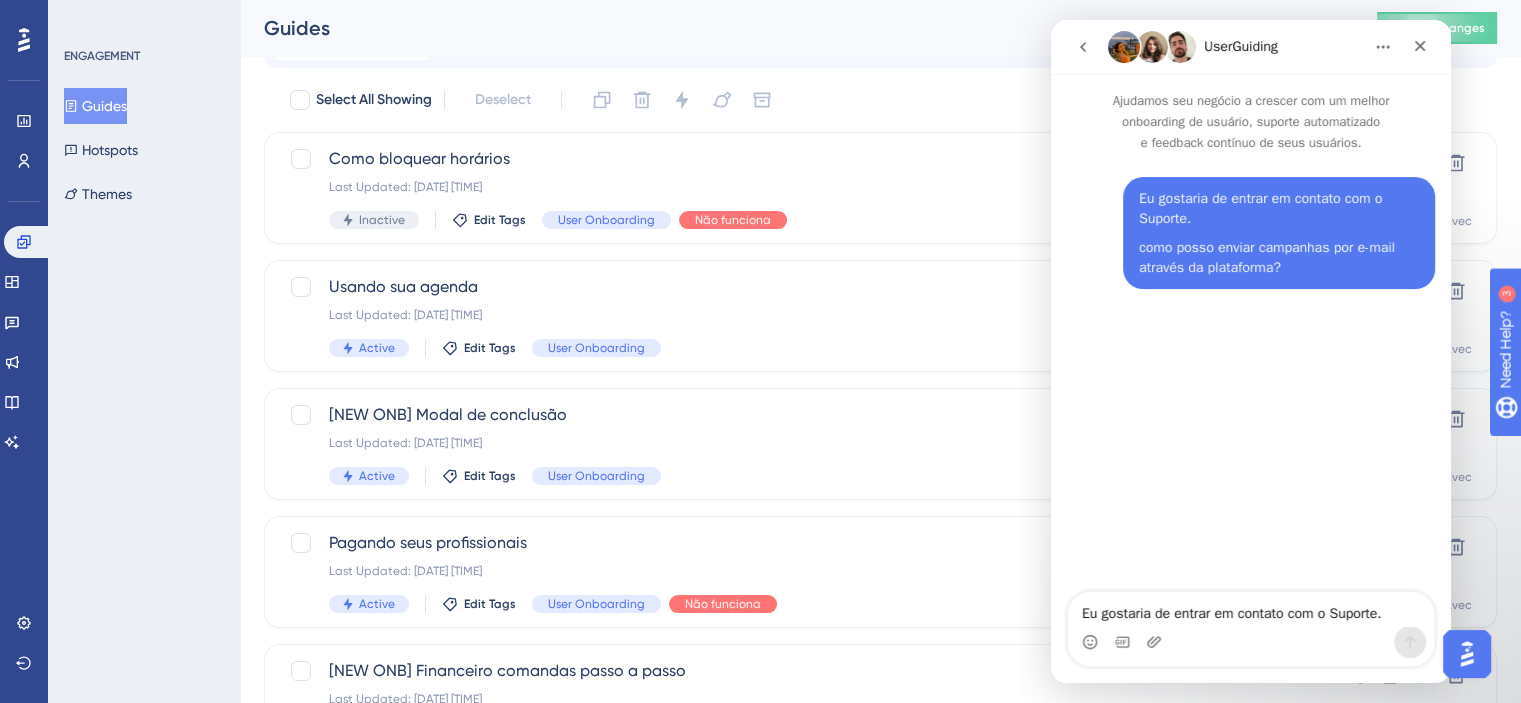 type 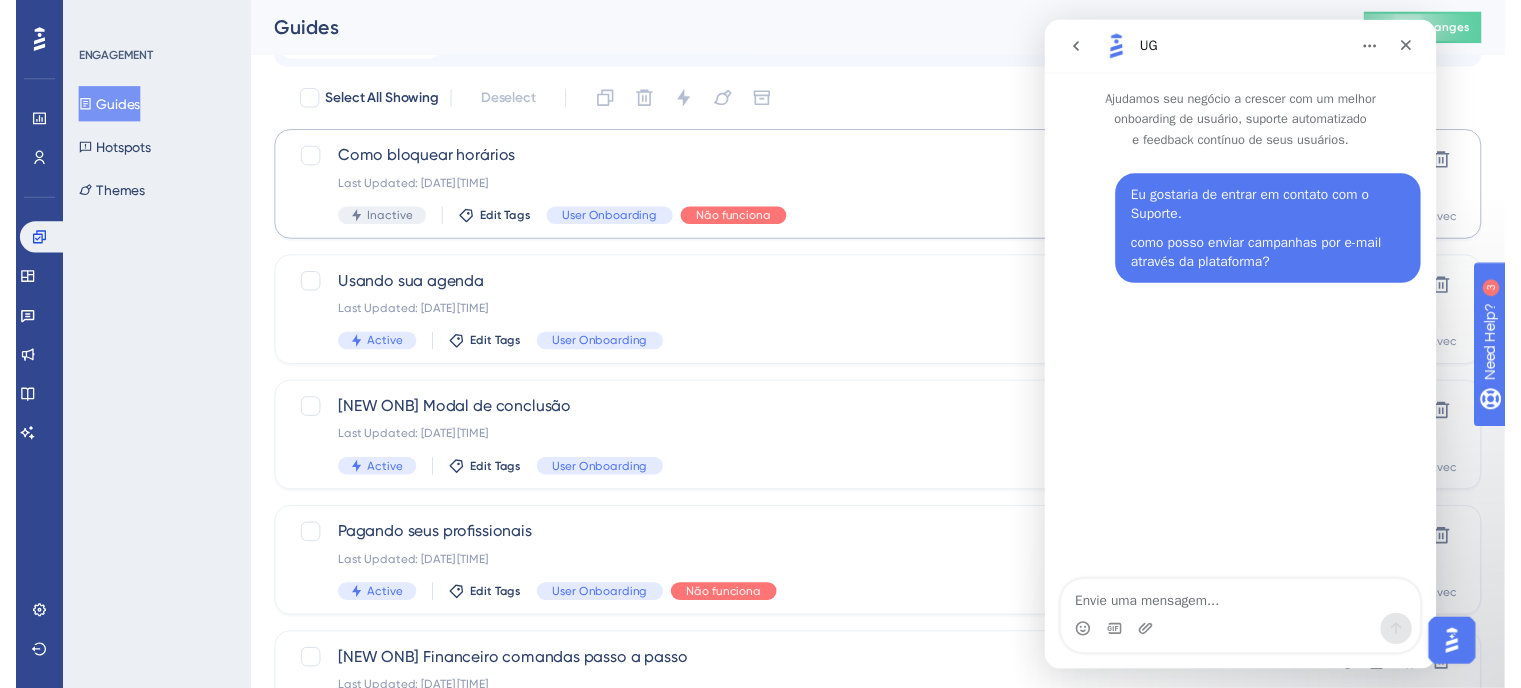 scroll, scrollTop: 0, scrollLeft: 0, axis: both 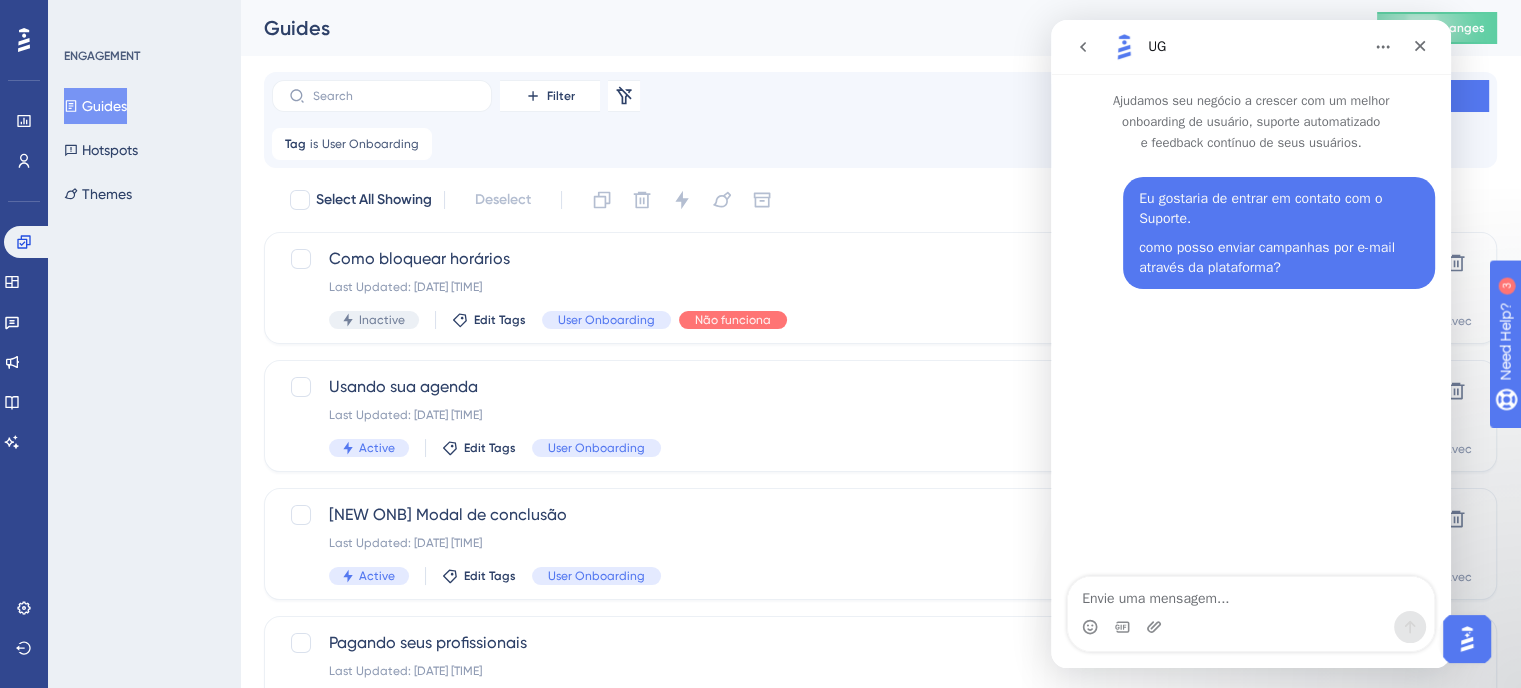 click 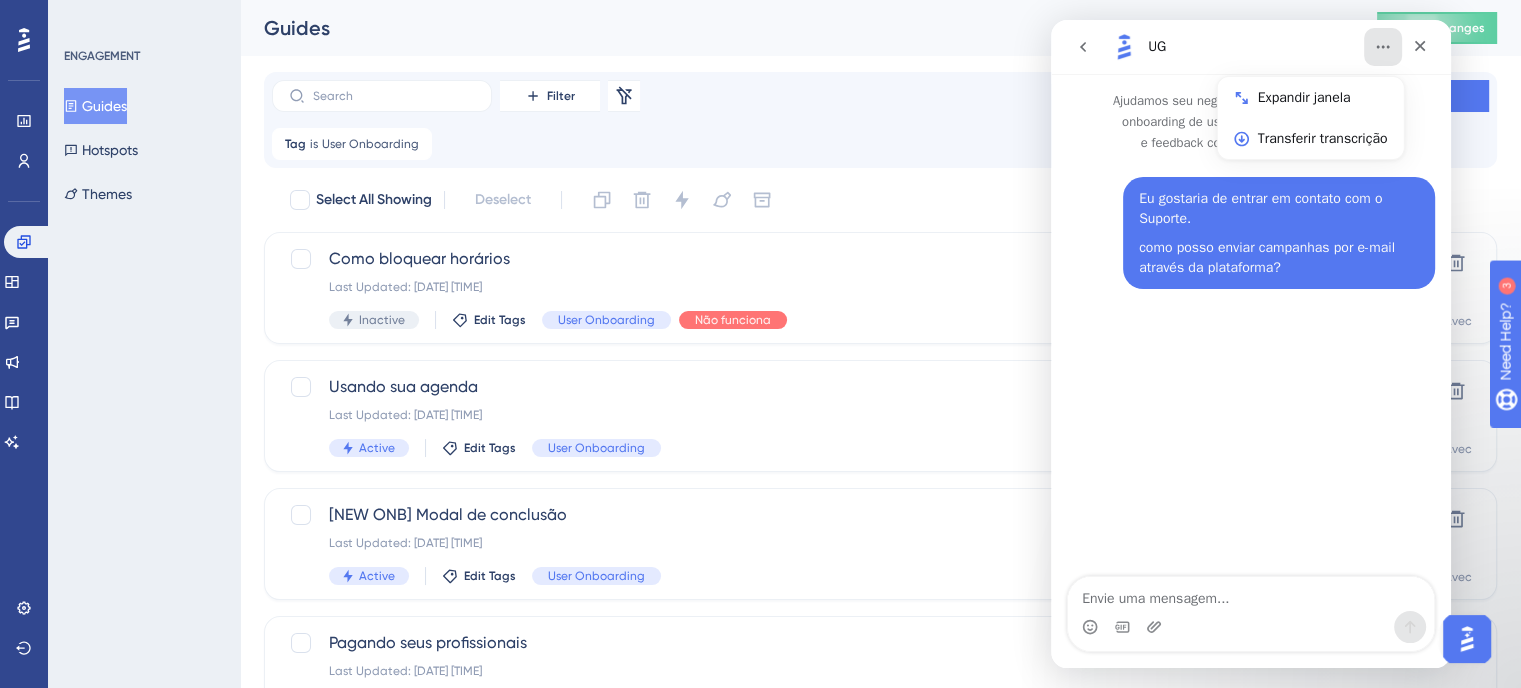 click on "Guides Publish Changes" at bounding box center (880, 28) 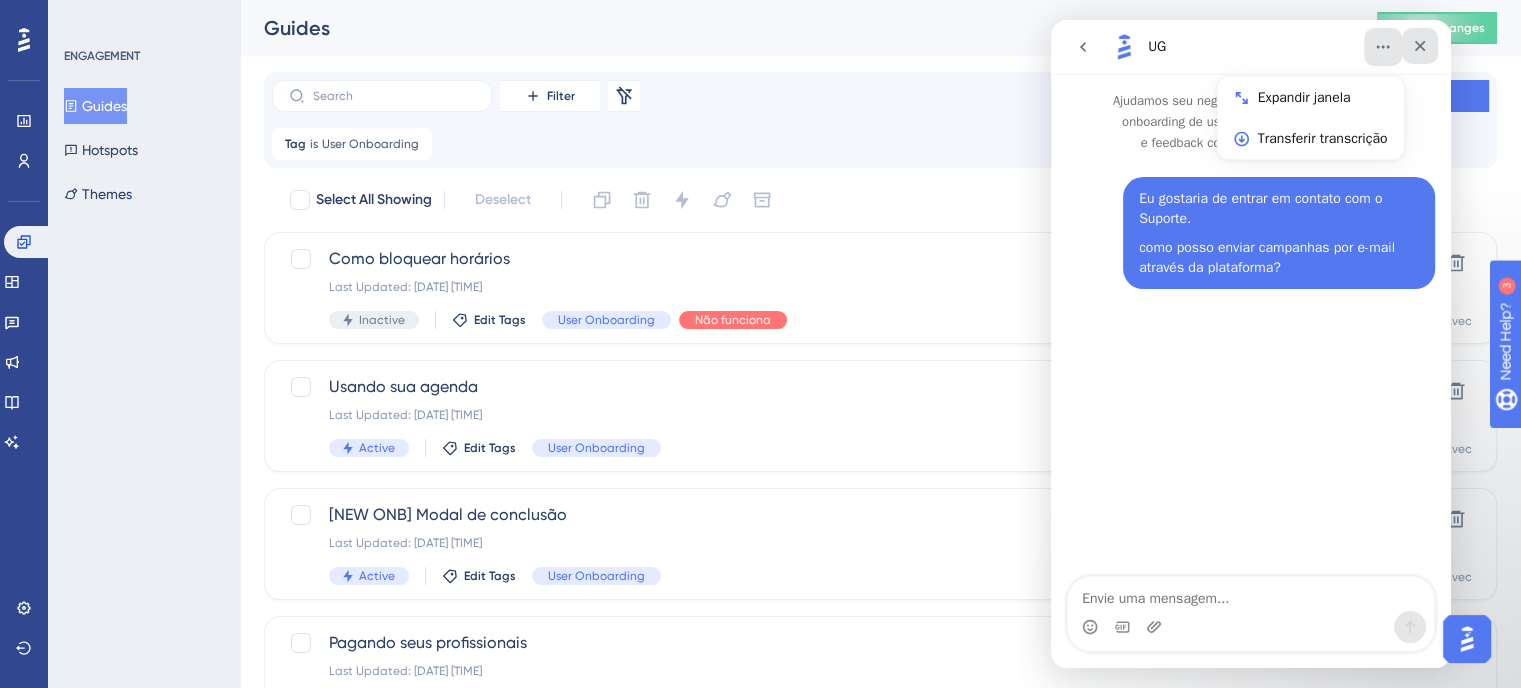 click 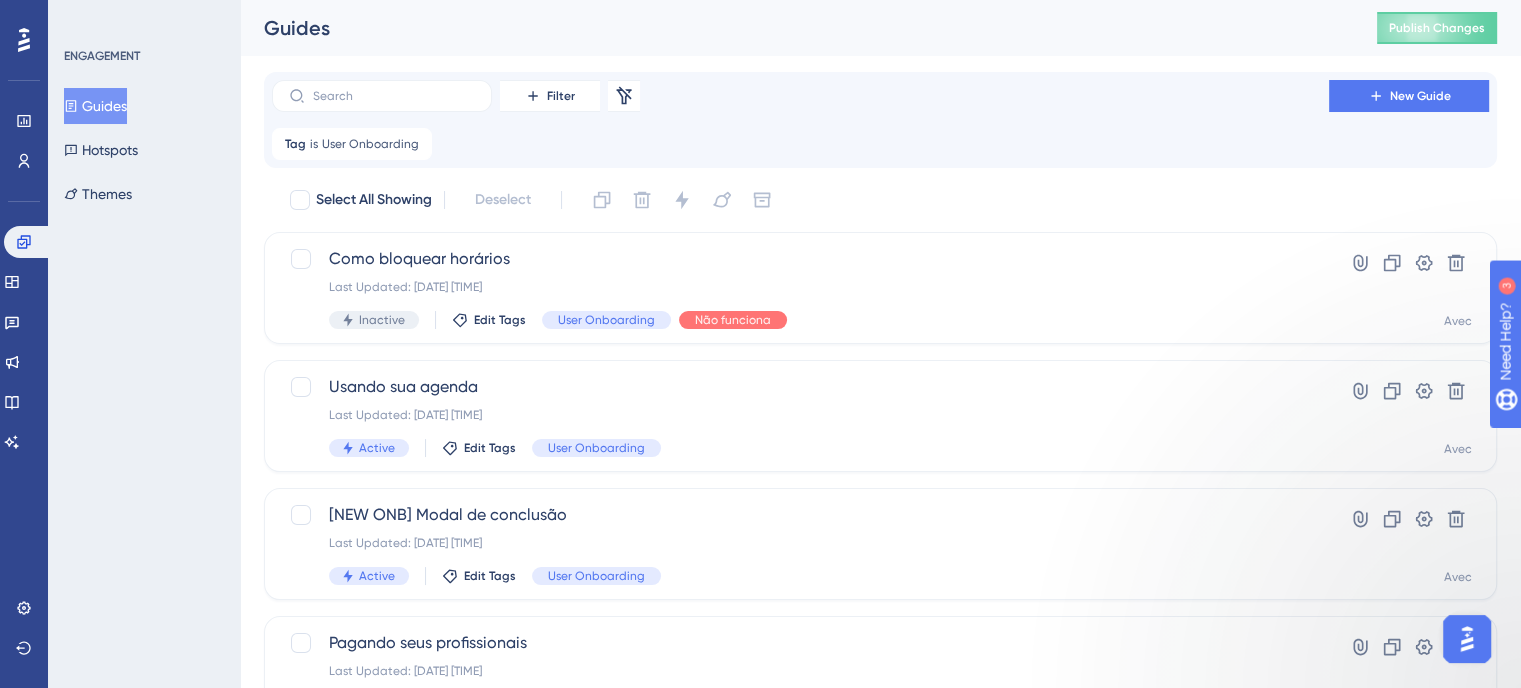 scroll, scrollTop: 0, scrollLeft: 0, axis: both 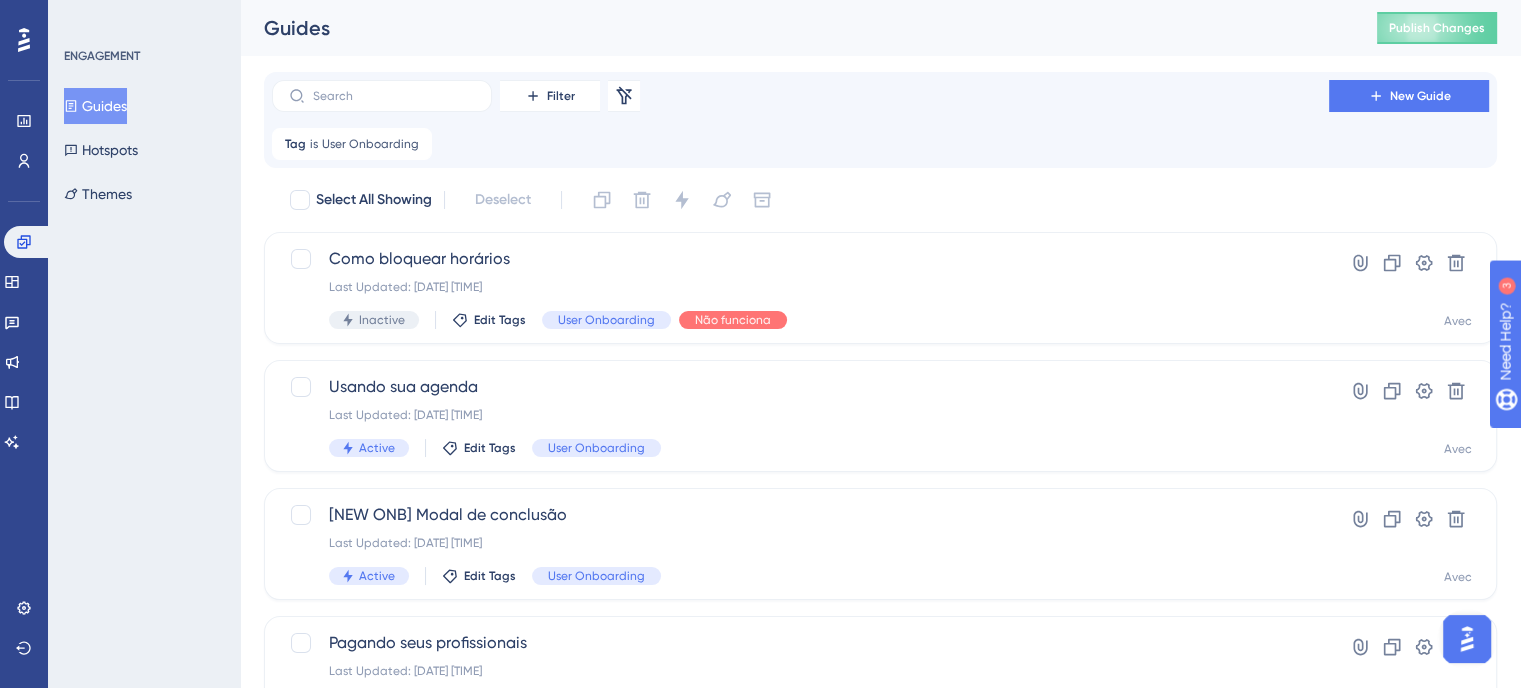 click at bounding box center (1467, 639) 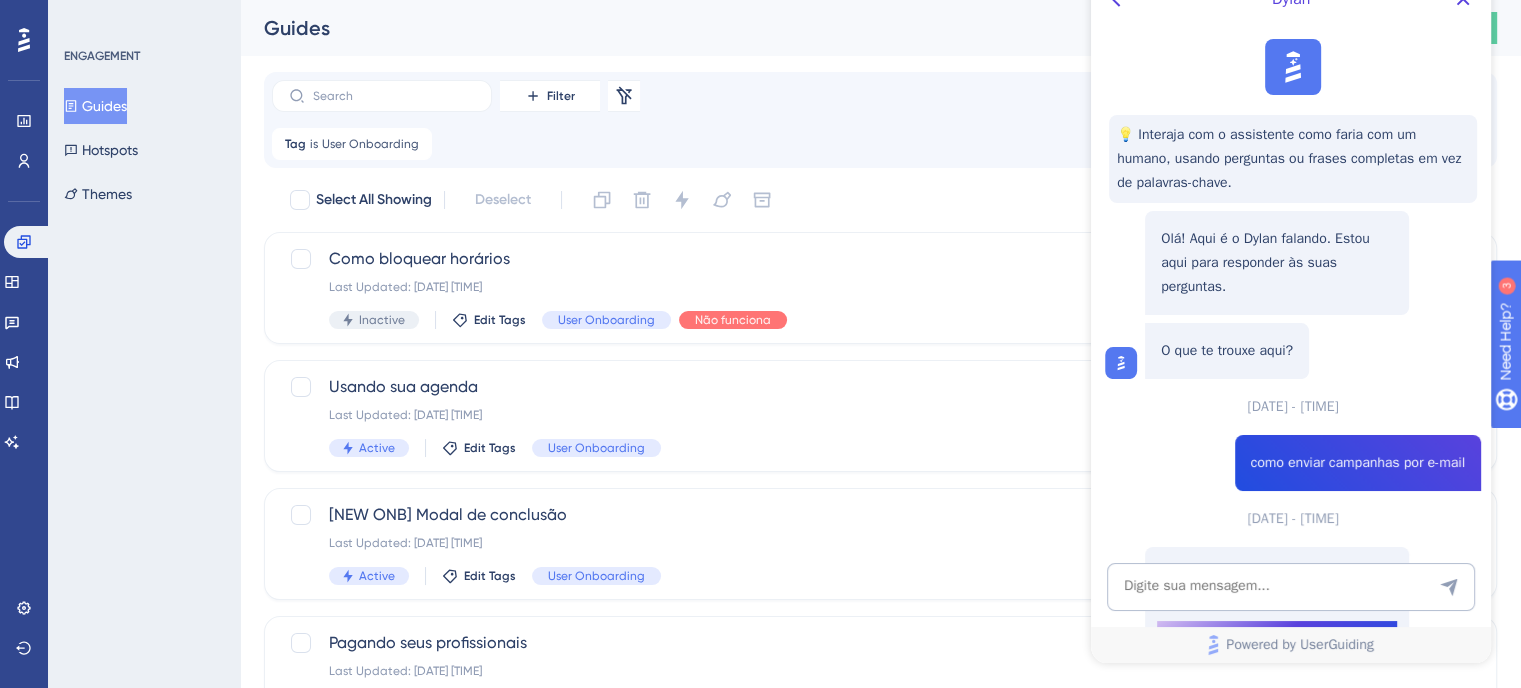 scroll, scrollTop: 0, scrollLeft: 0, axis: both 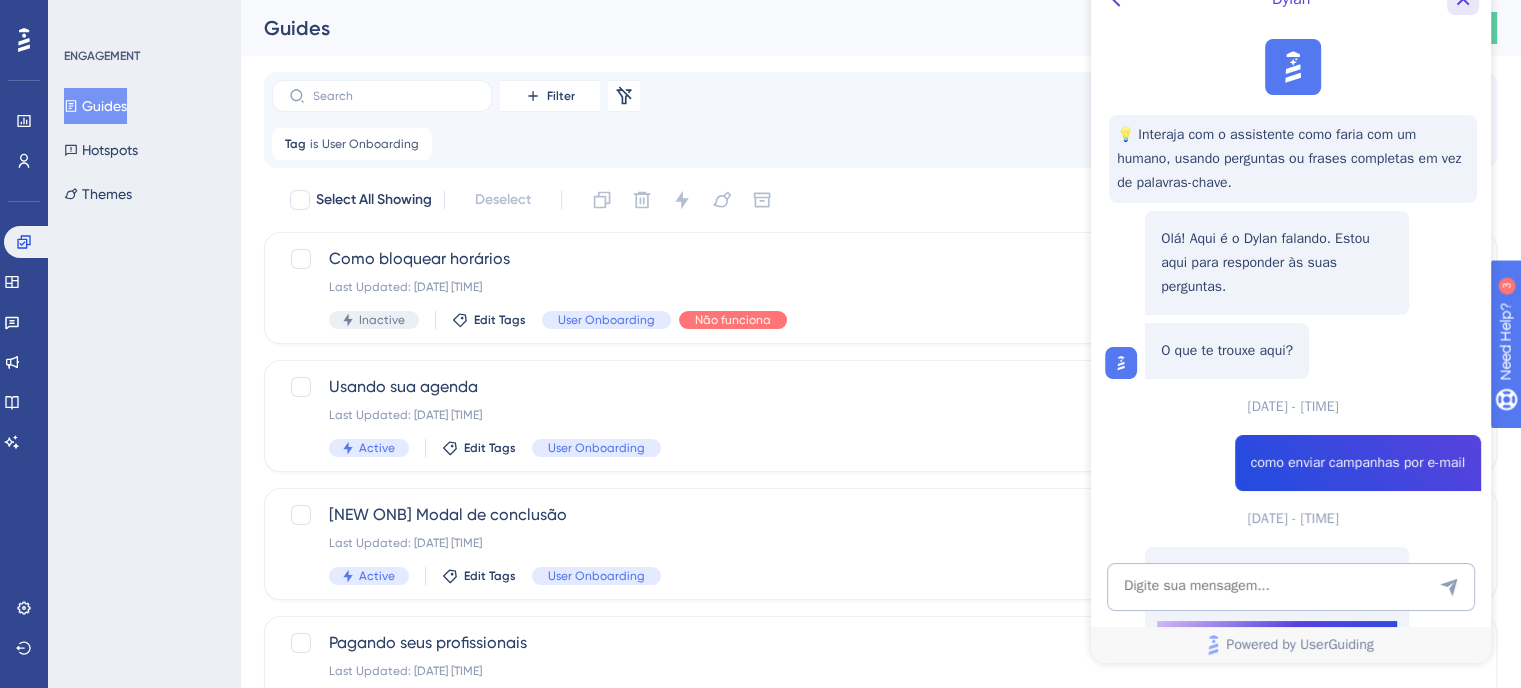 click 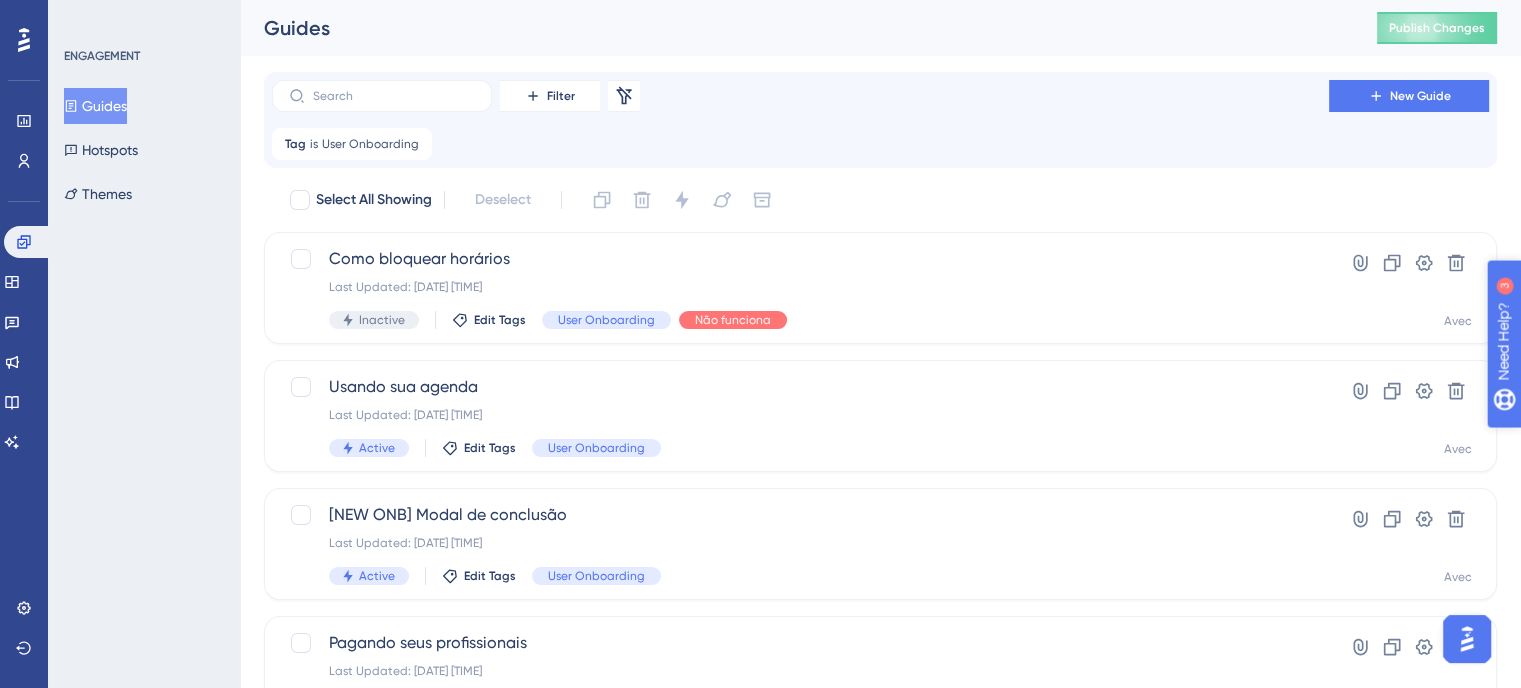 scroll, scrollTop: 0, scrollLeft: 0, axis: both 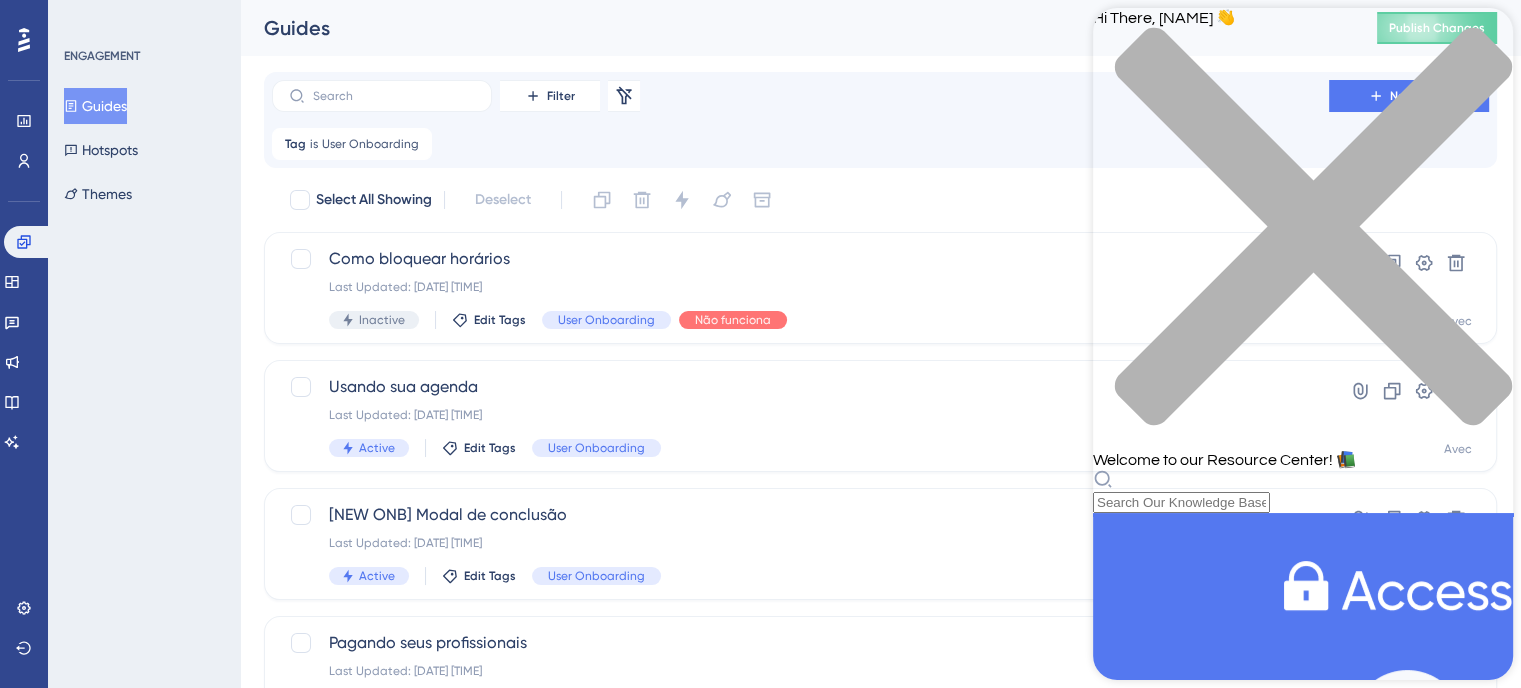 drag, startPoint x: 1473, startPoint y: 30, endPoint x: 1375, endPoint y: 97, distance: 118.71394 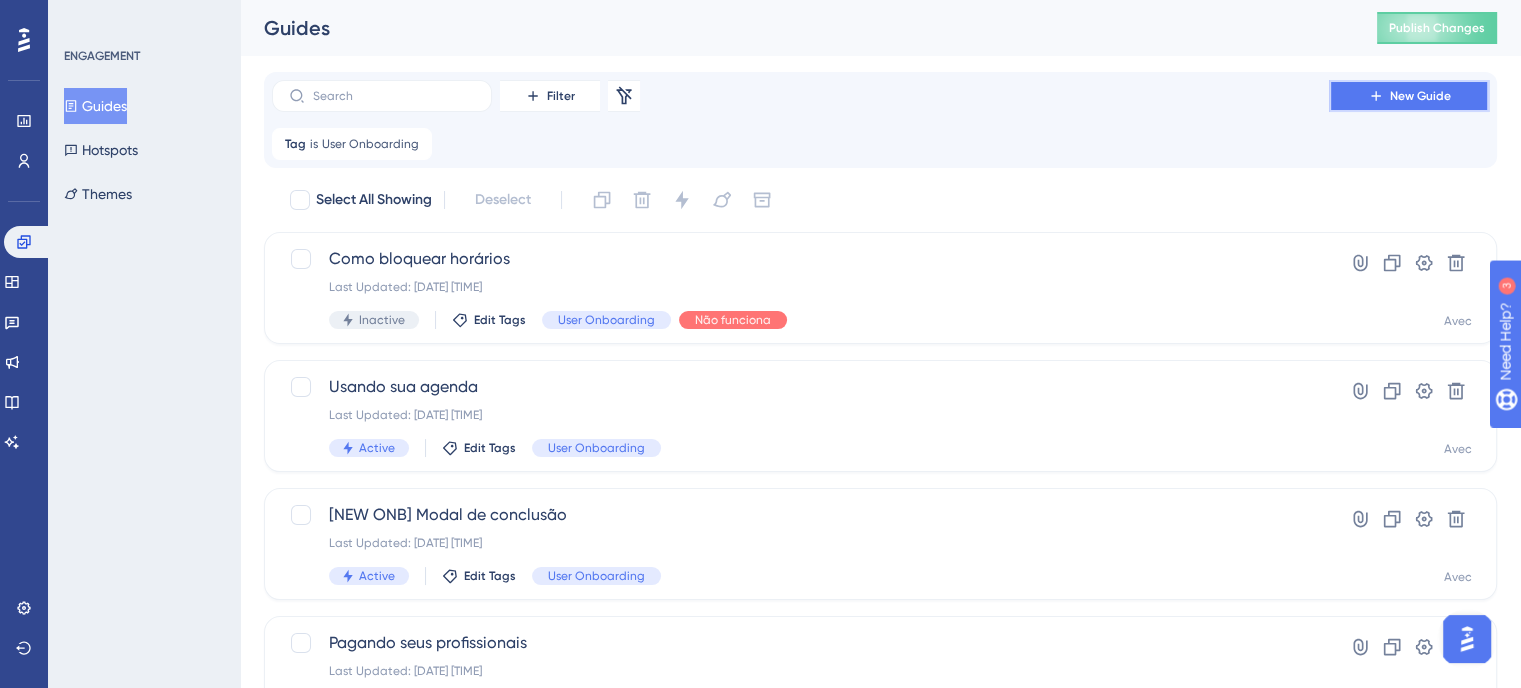 click on "New Guide" at bounding box center [1409, 96] 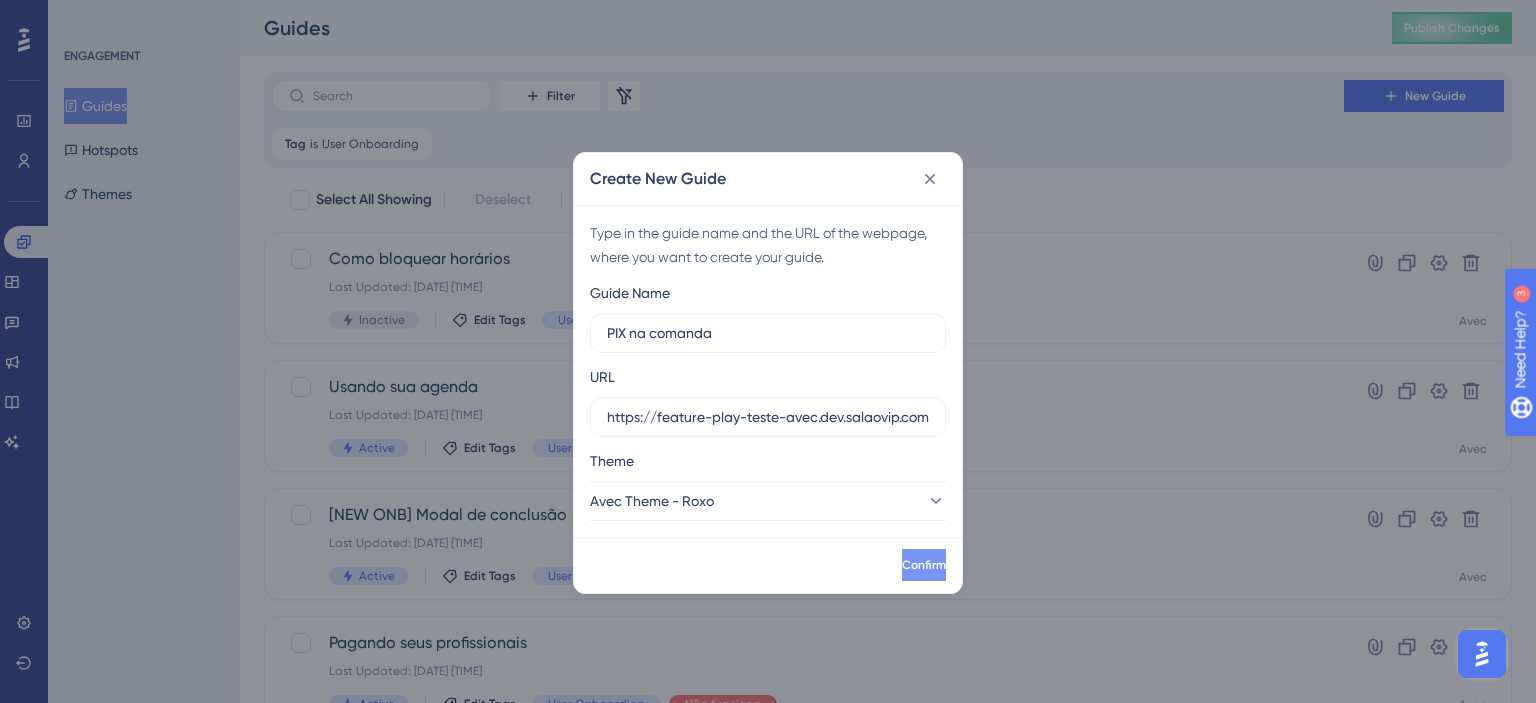 type on "PIX na comanda" 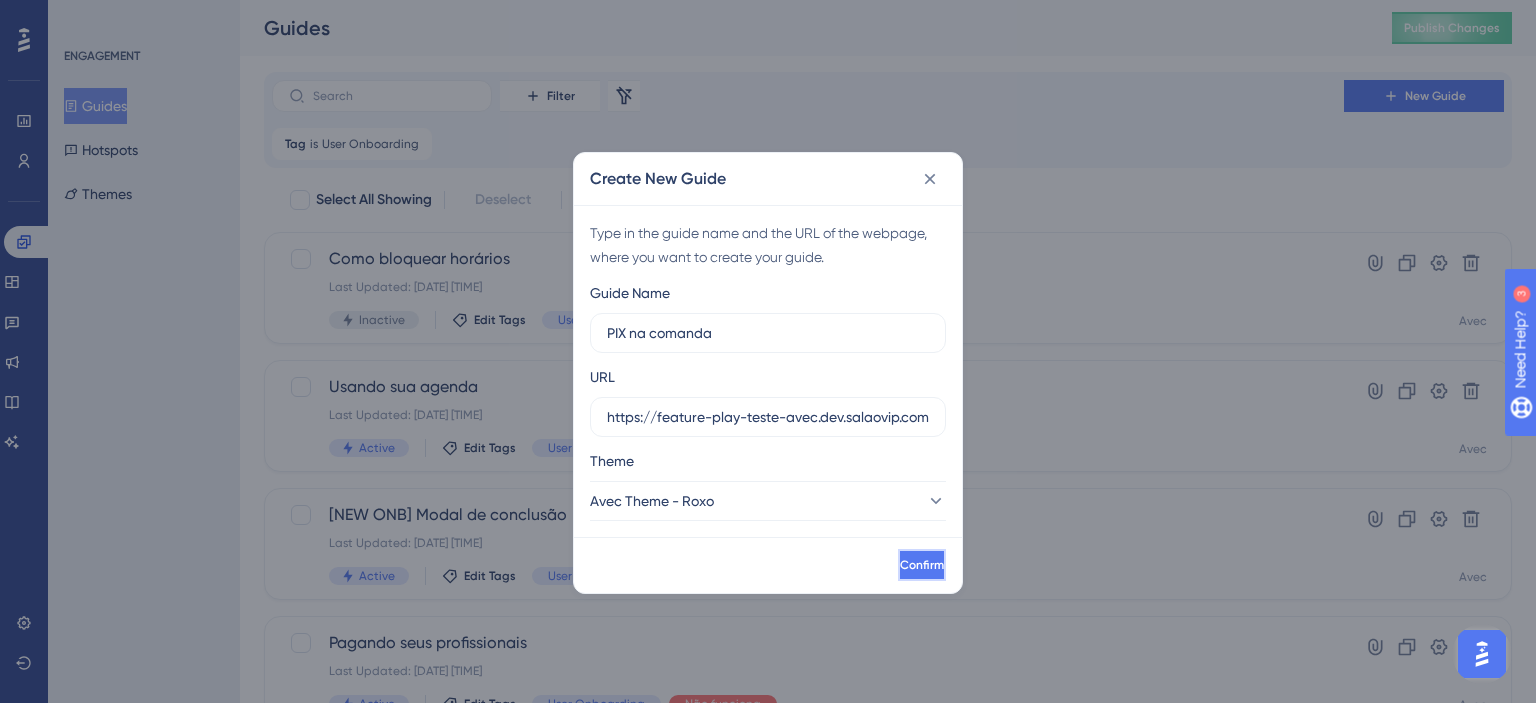 click on "Confirm" at bounding box center (922, 565) 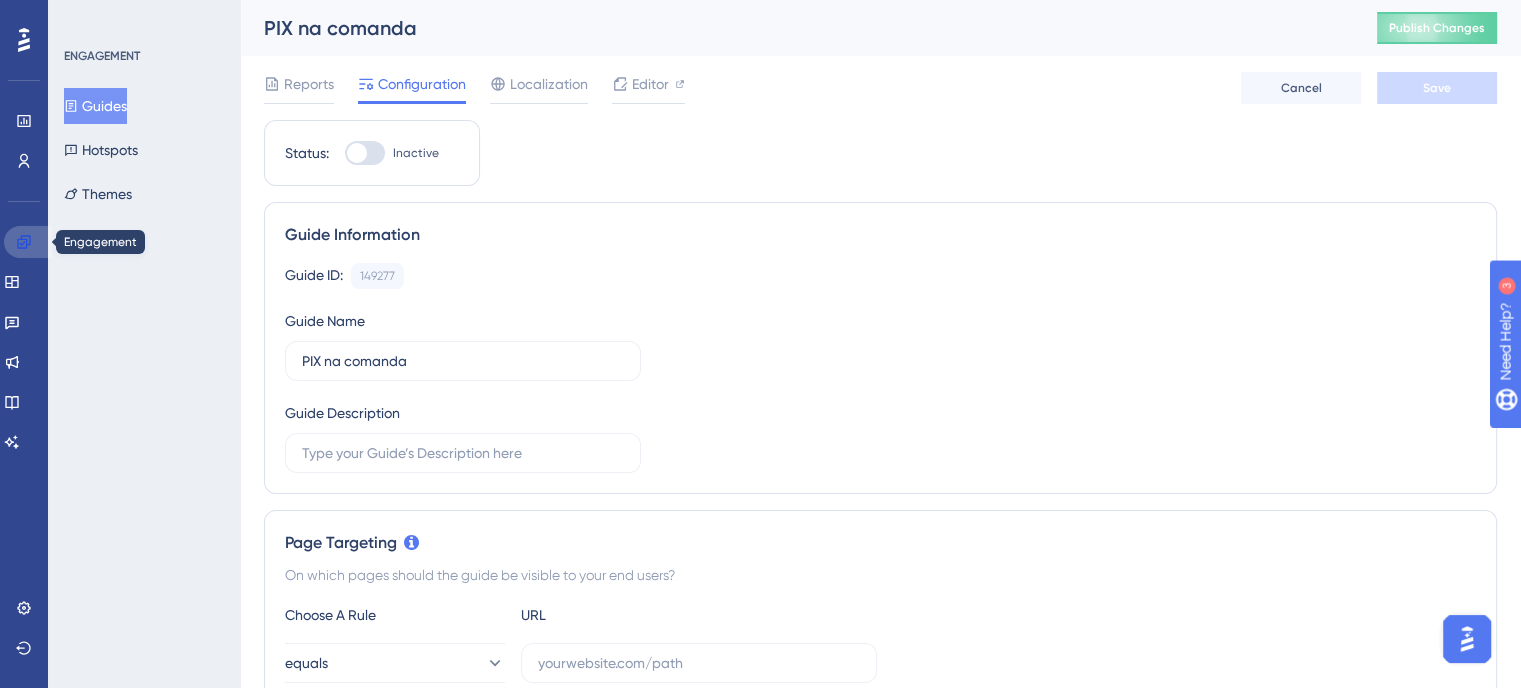click 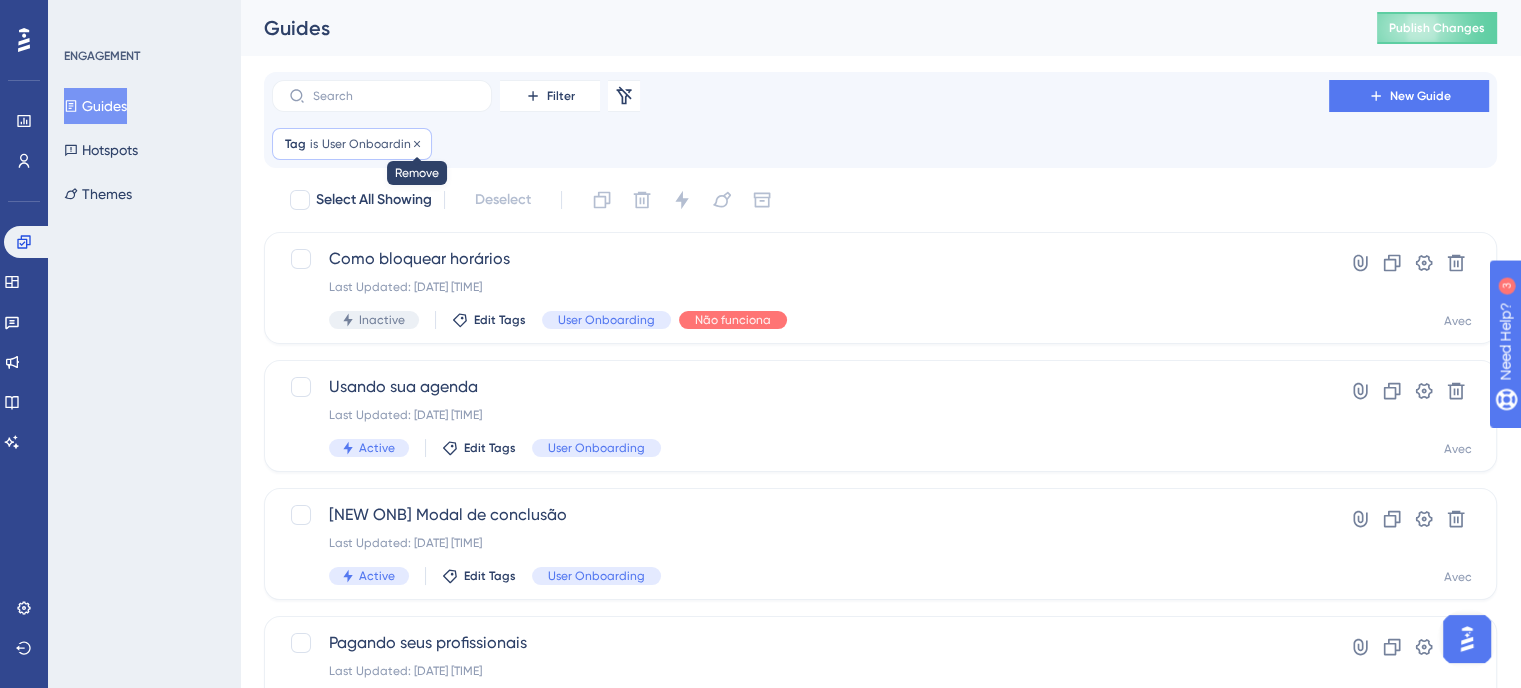 click 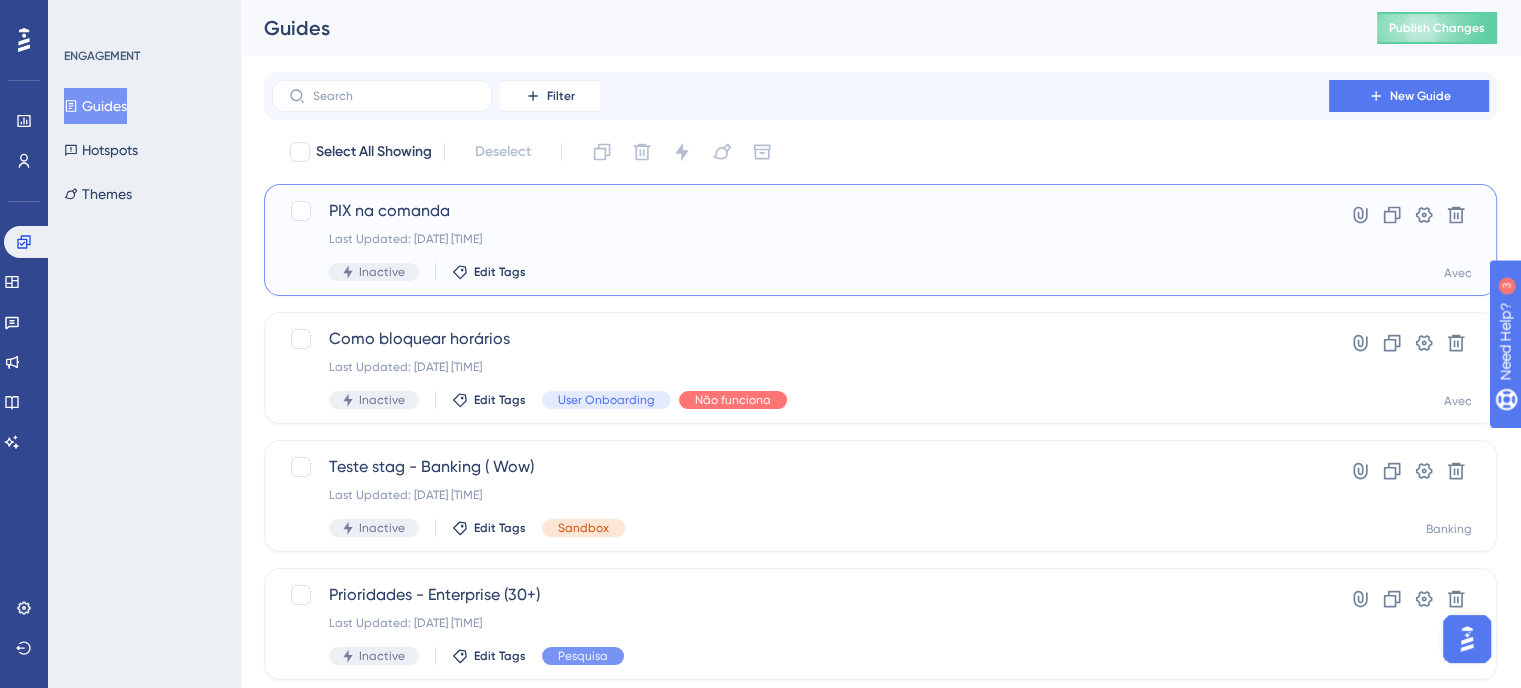 click on "PIX na comanda" at bounding box center [800, 211] 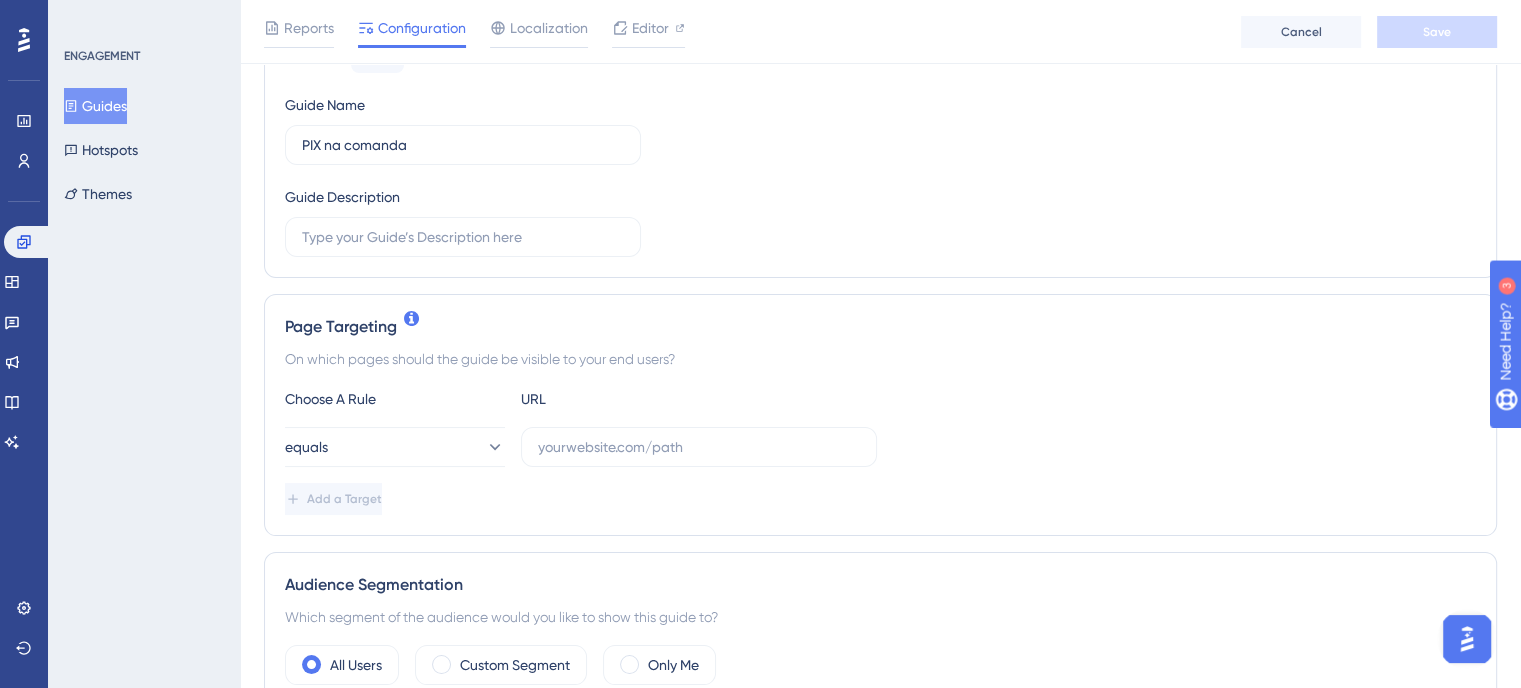 scroll, scrollTop: 300, scrollLeft: 0, axis: vertical 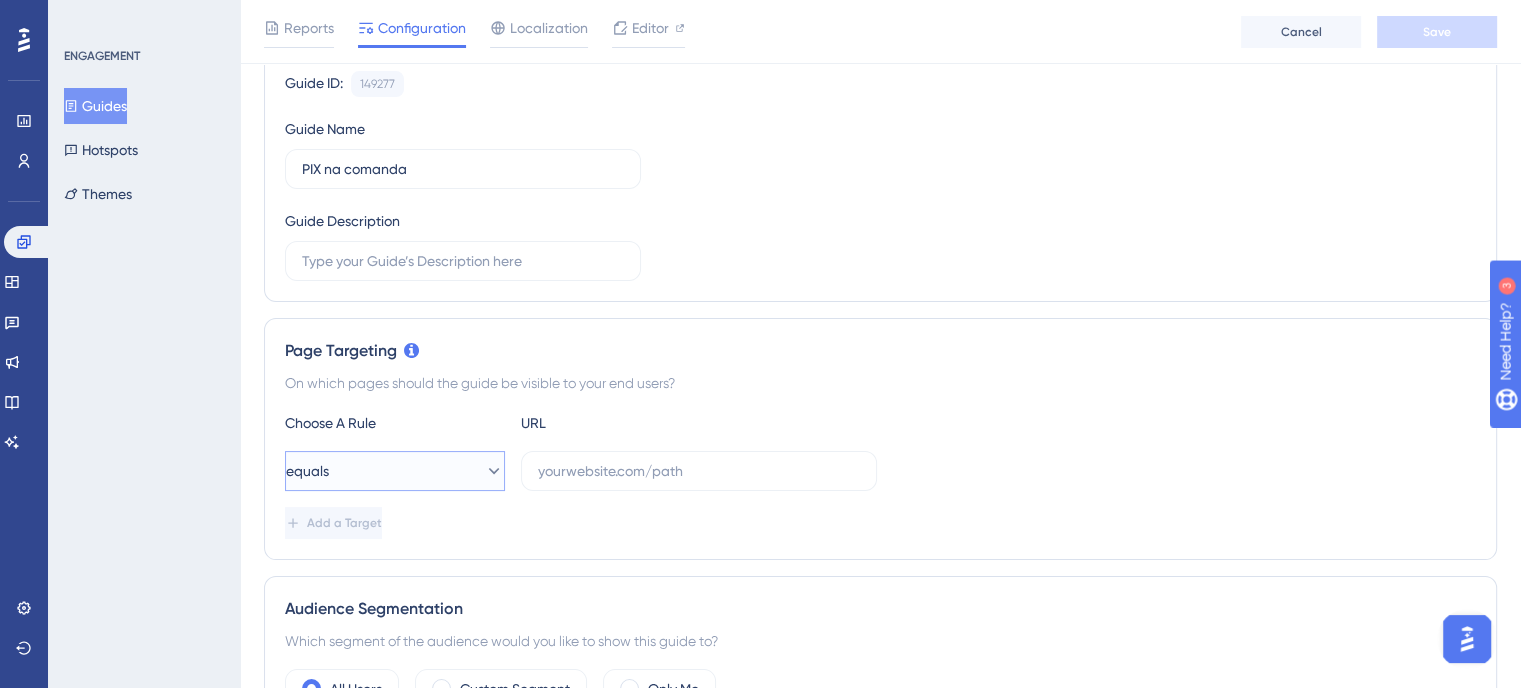click on "equals" at bounding box center [395, 471] 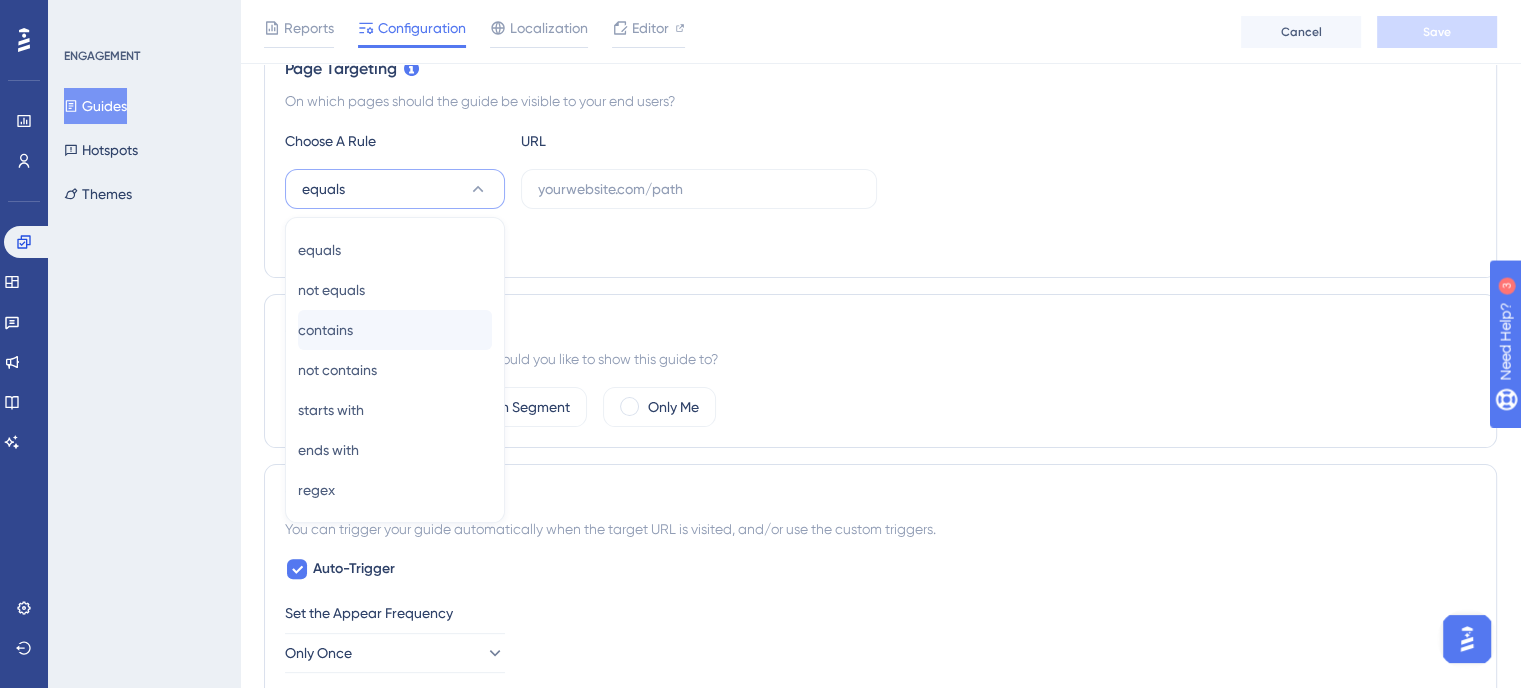 scroll, scrollTop: 306, scrollLeft: 0, axis: vertical 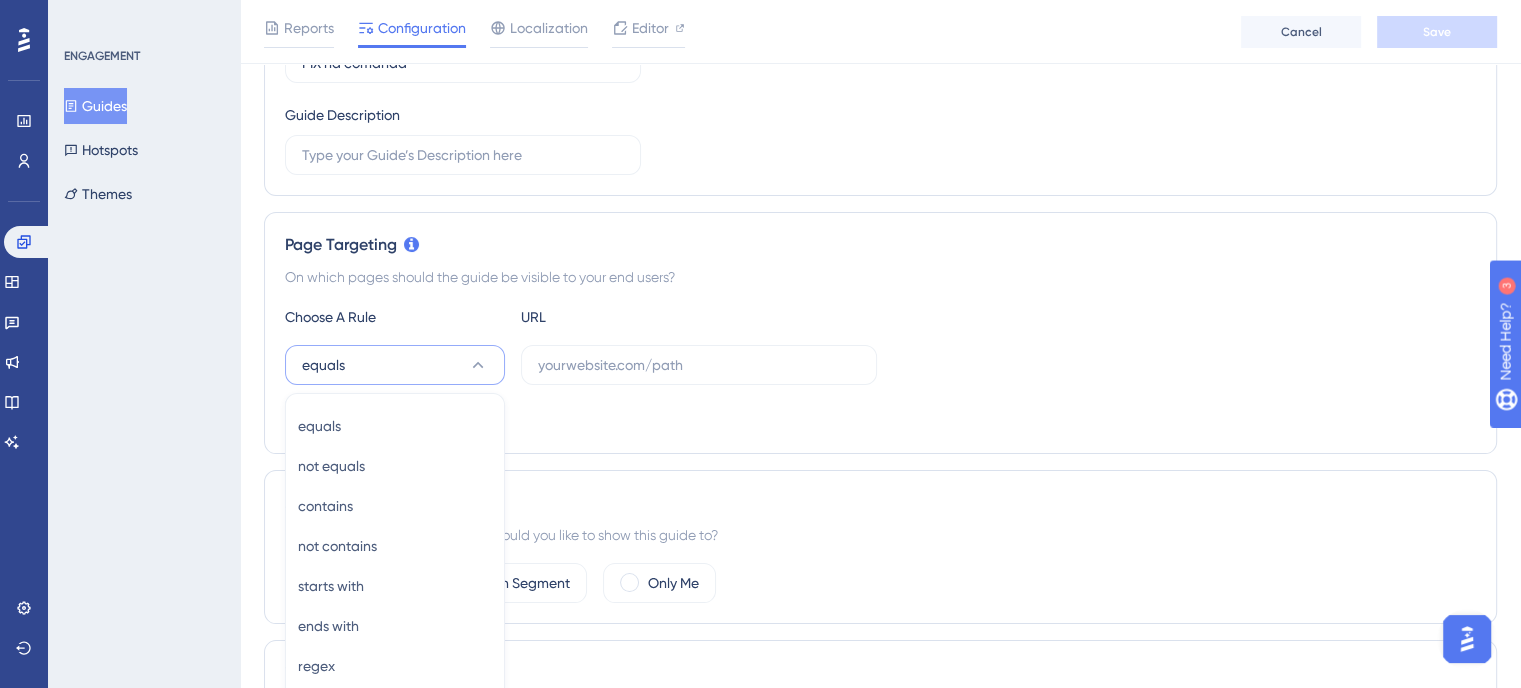 click on "URL" at bounding box center [631, 317] 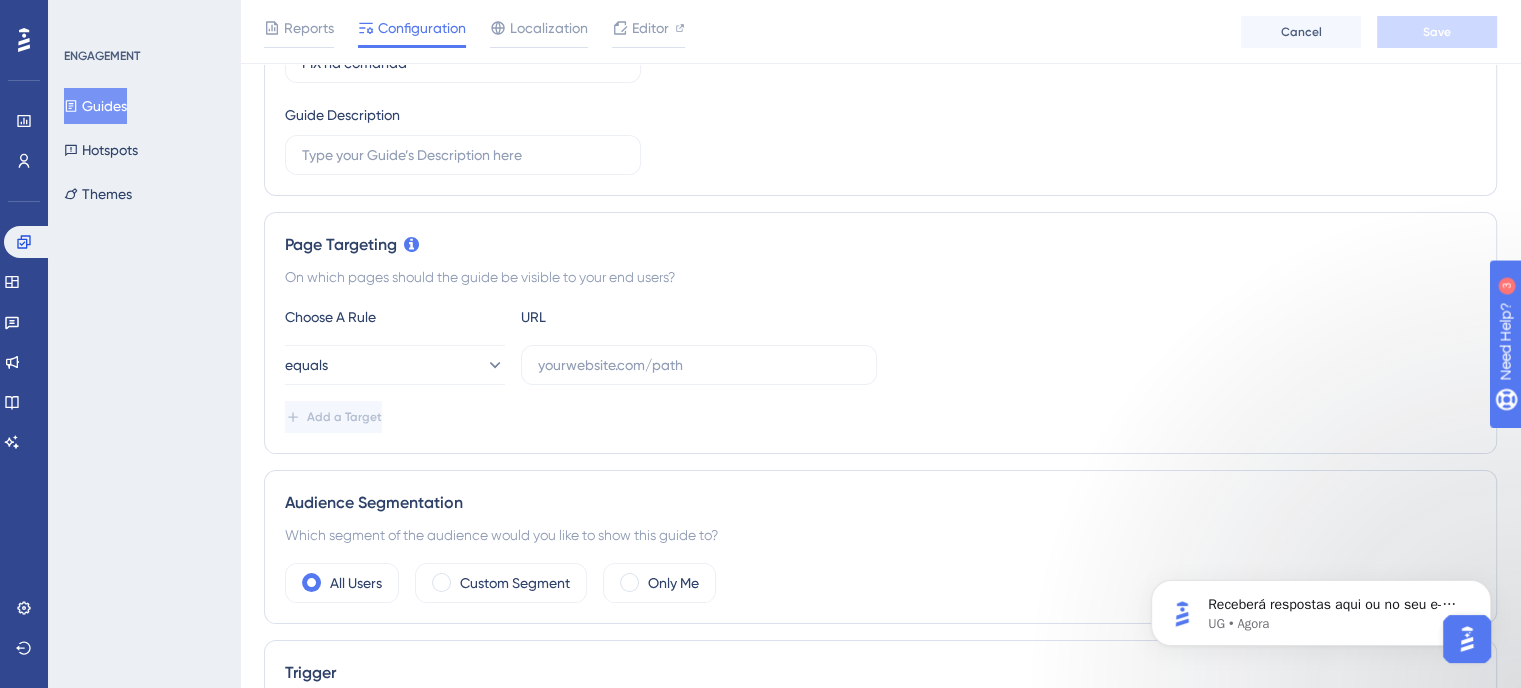 scroll, scrollTop: 0, scrollLeft: 0, axis: both 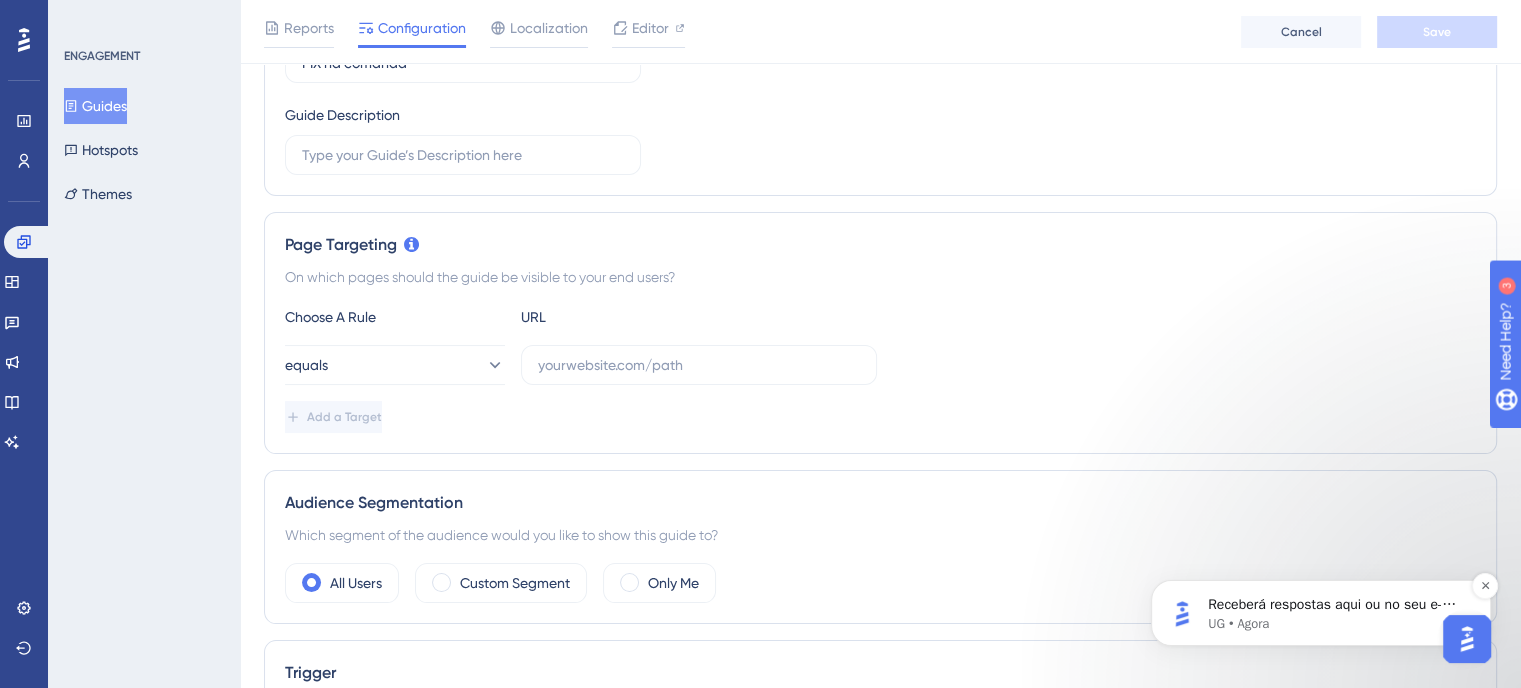 click on "UG • Agora" at bounding box center [1337, 624] 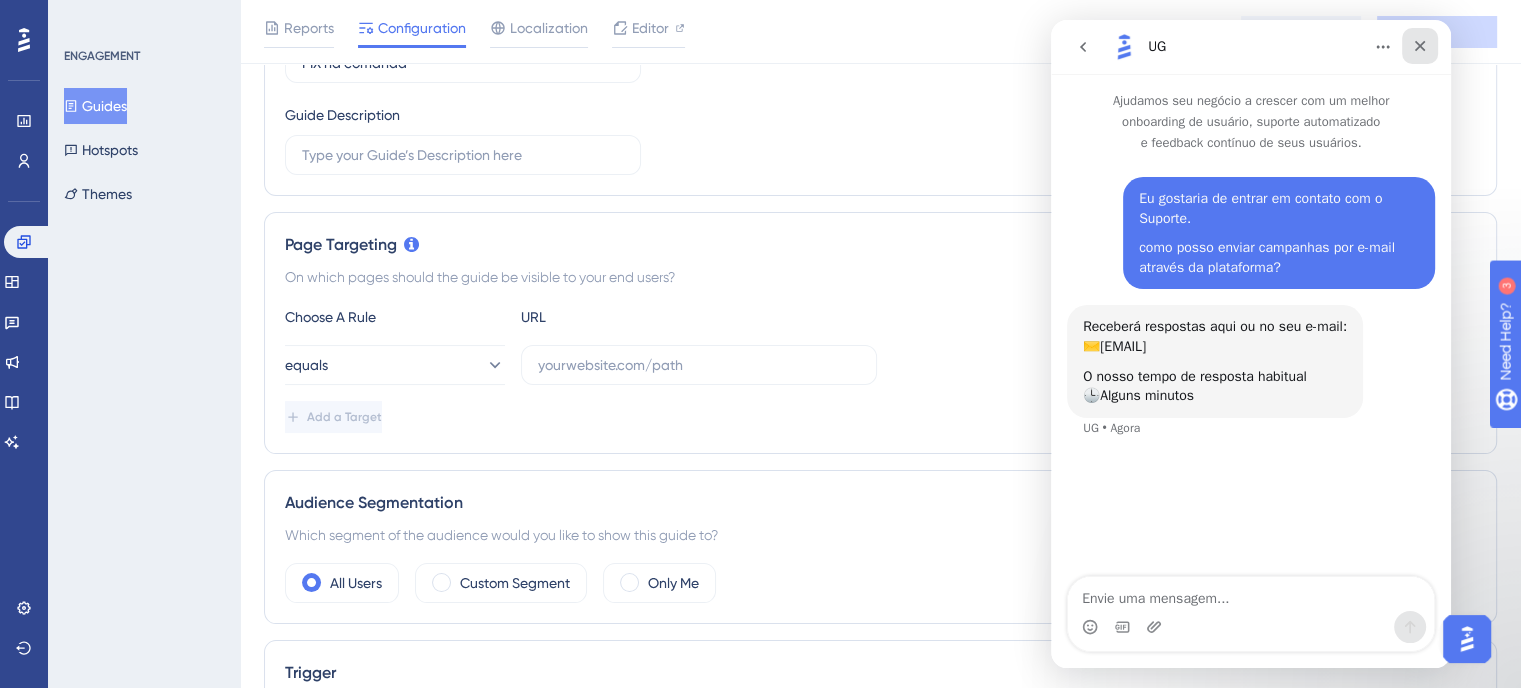 click 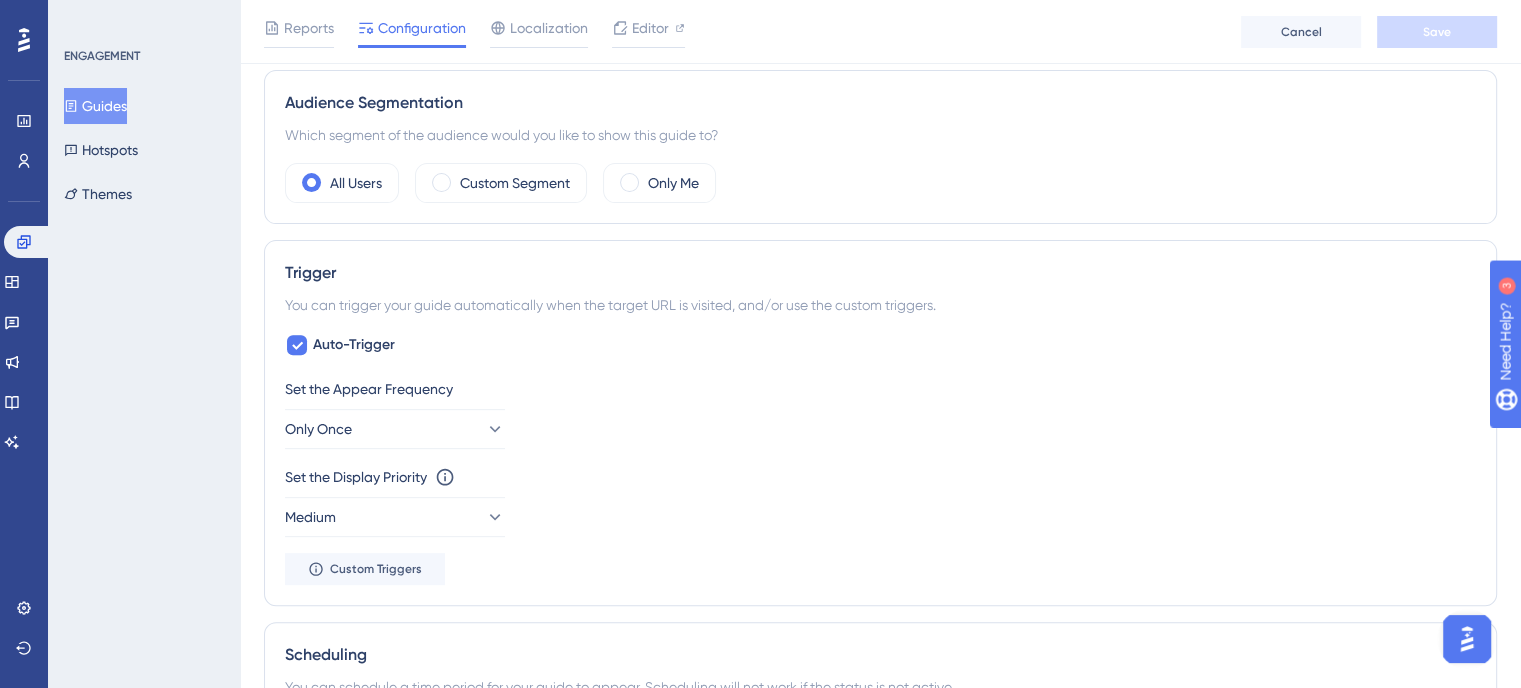 scroll, scrollTop: 806, scrollLeft: 0, axis: vertical 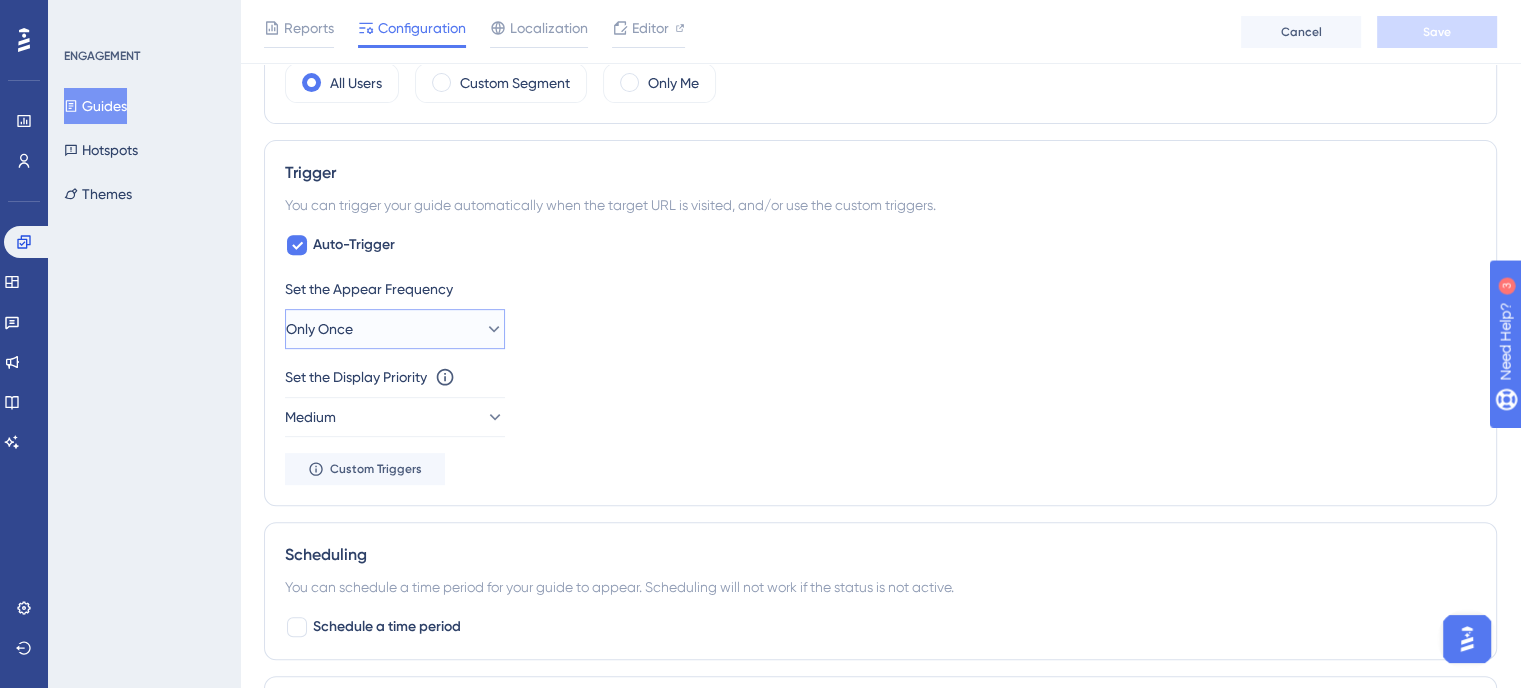 click on "Only Once" at bounding box center (395, 329) 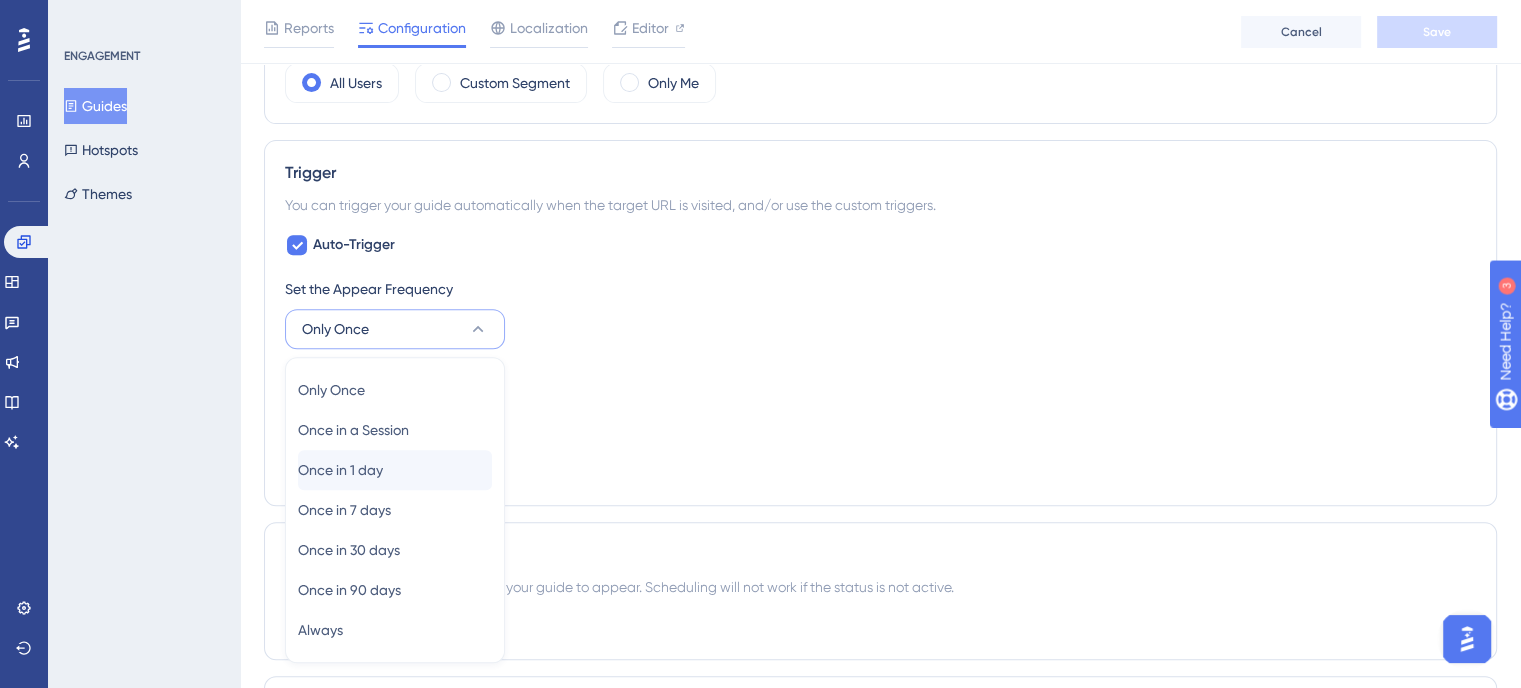 scroll, scrollTop: 969, scrollLeft: 0, axis: vertical 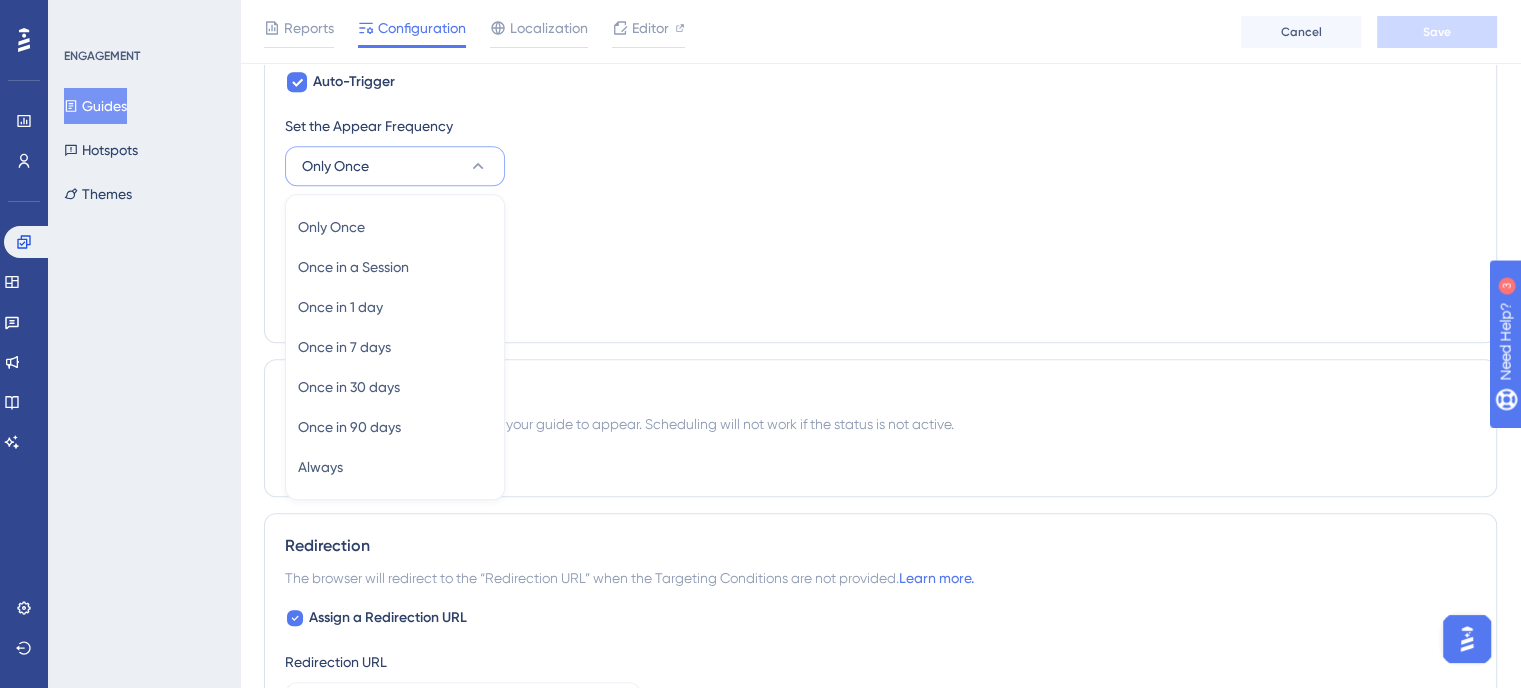 click on "Set the Display Priority This option will set the display priority between
auto-triggered materials in cases of conflicts between multiple materials" at bounding box center (880, 214) 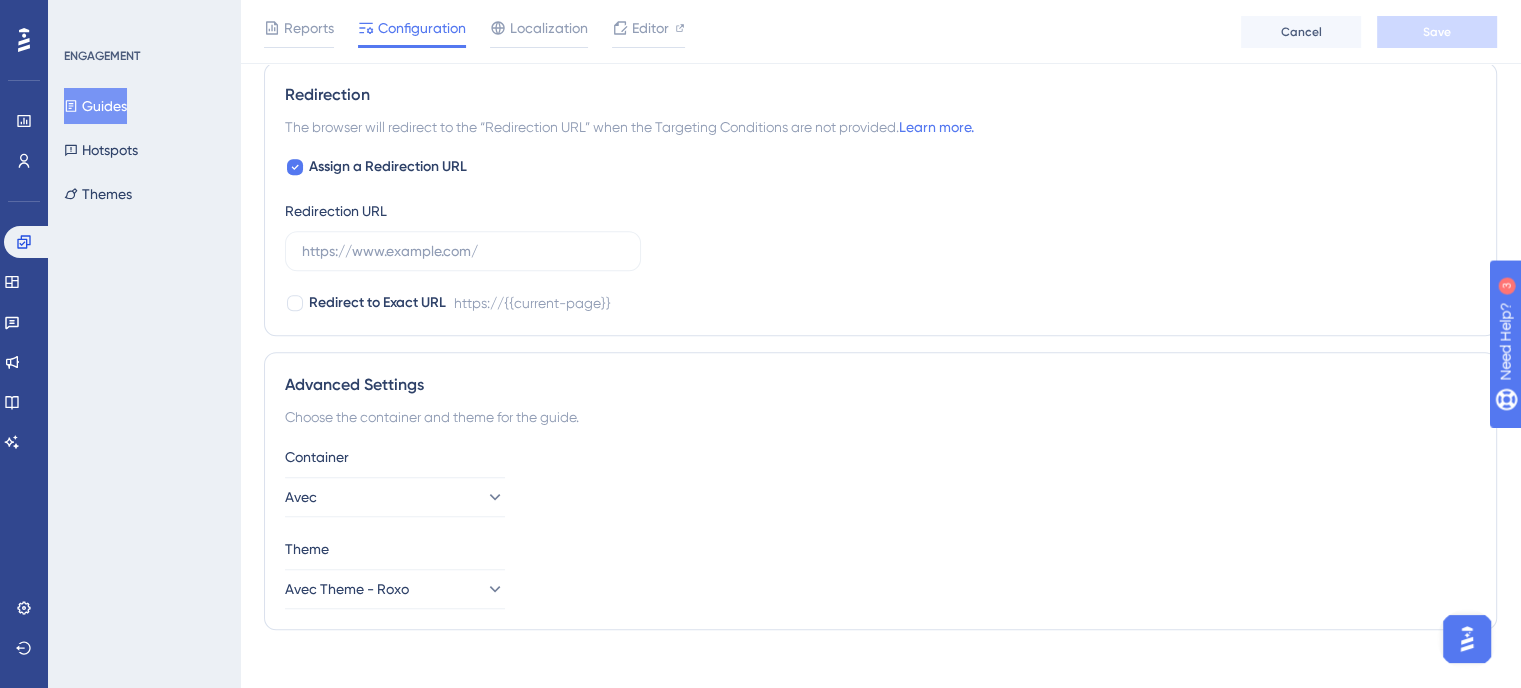 scroll, scrollTop: 1438, scrollLeft: 0, axis: vertical 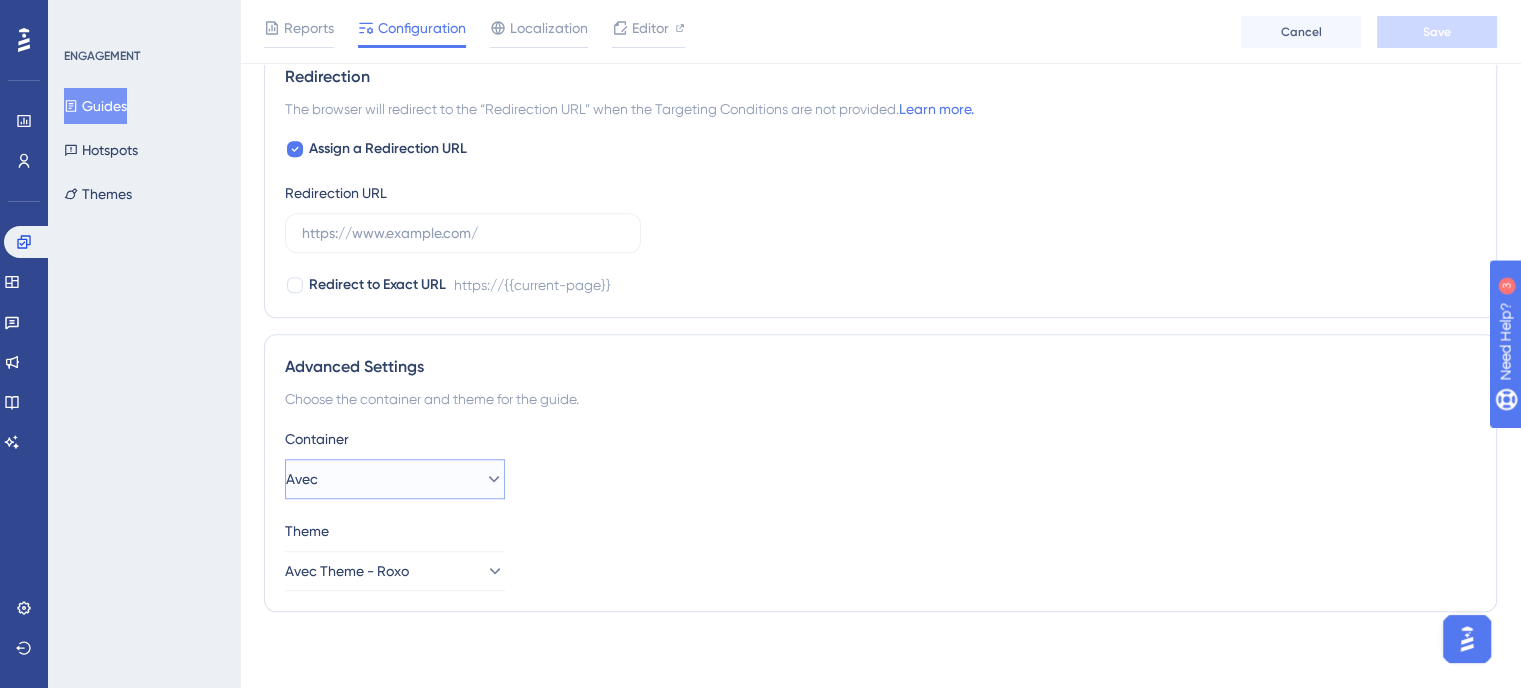 click on "Avec" at bounding box center [395, 479] 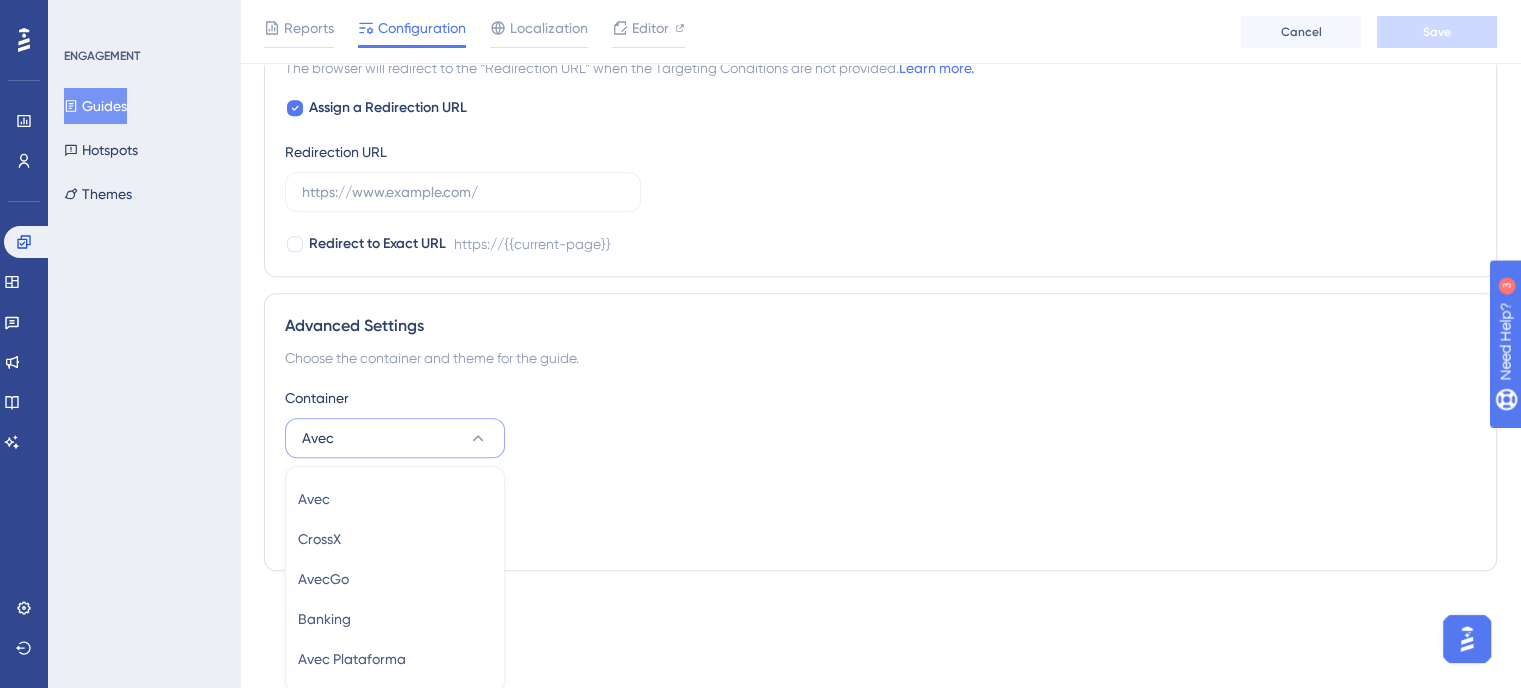 click on "Container Avec Avec Avec CrossX CrossX AvecGo AvecGo Banking Banking Avec Plataforma Avec Plataforma" at bounding box center [880, 422] 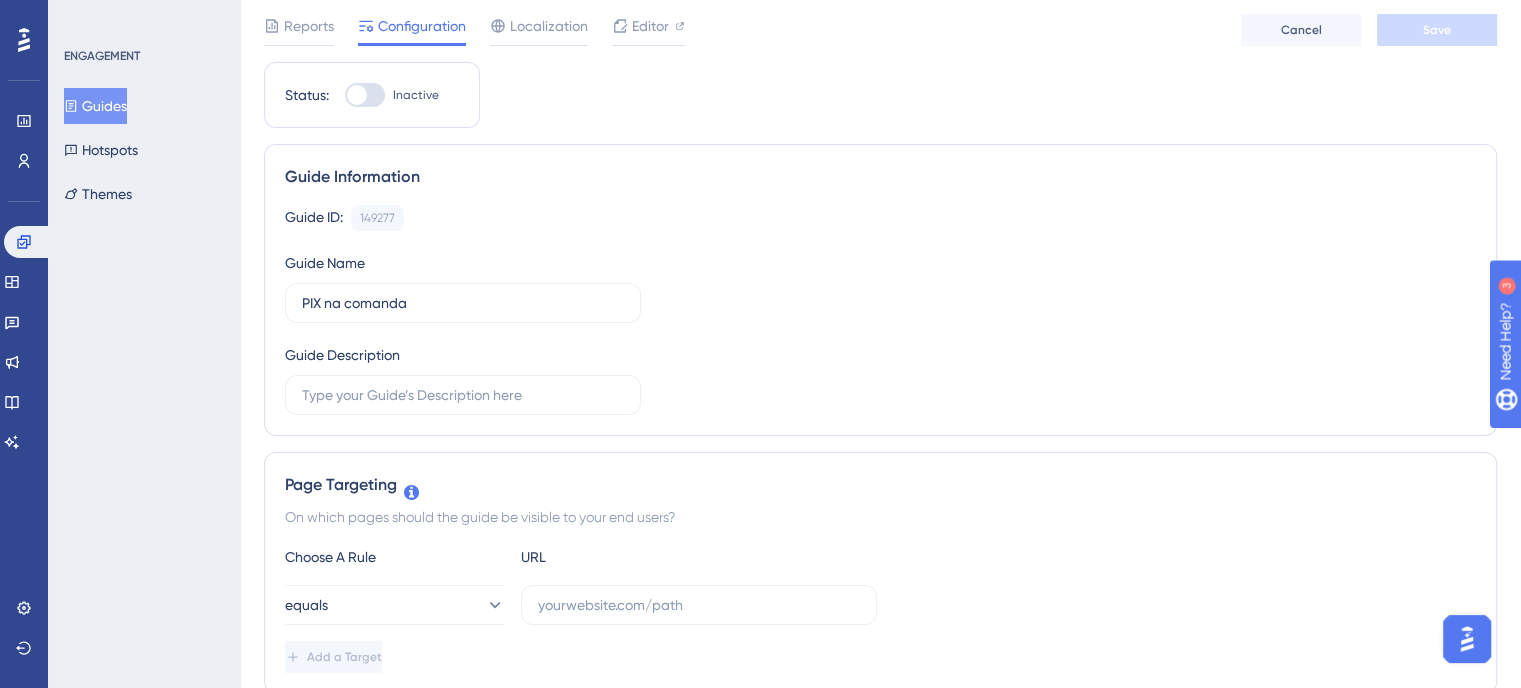 scroll, scrollTop: 0, scrollLeft: 0, axis: both 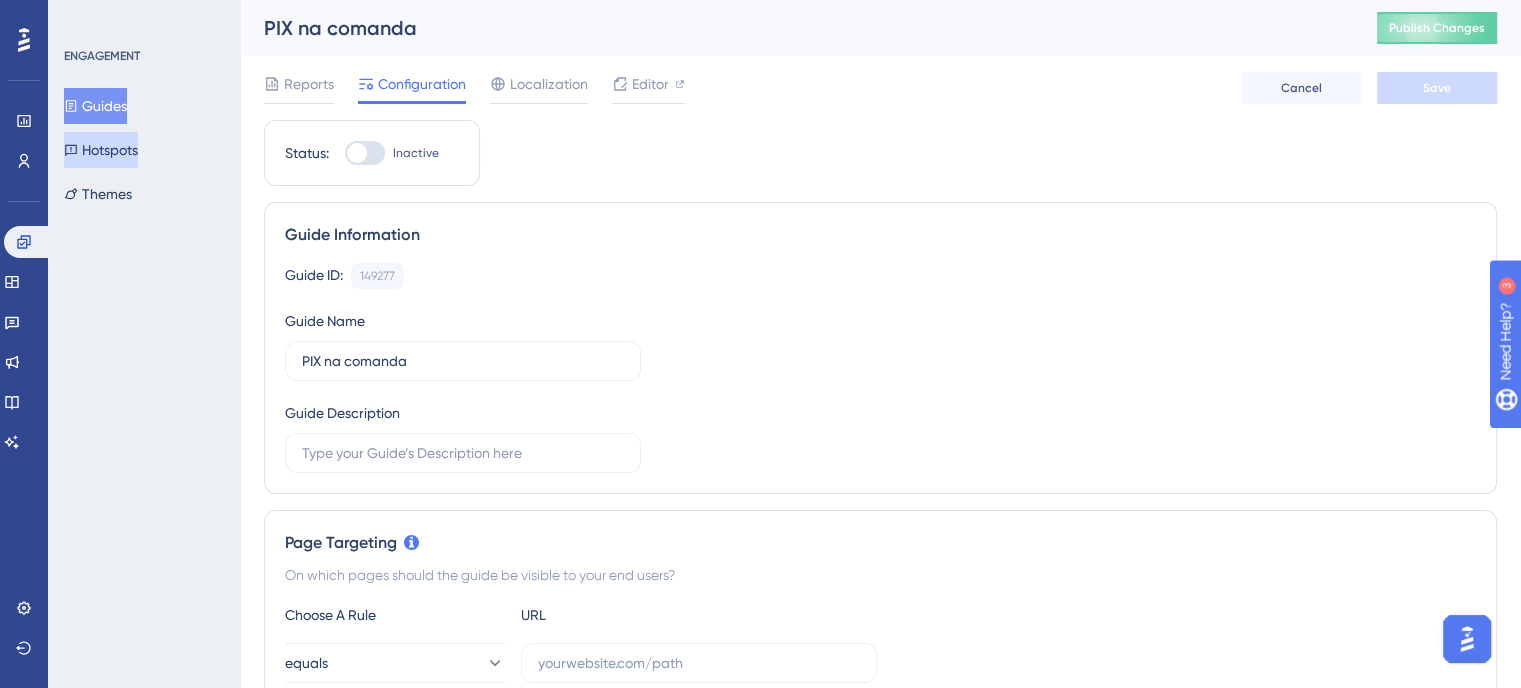 click on "Hotspots" at bounding box center (101, 150) 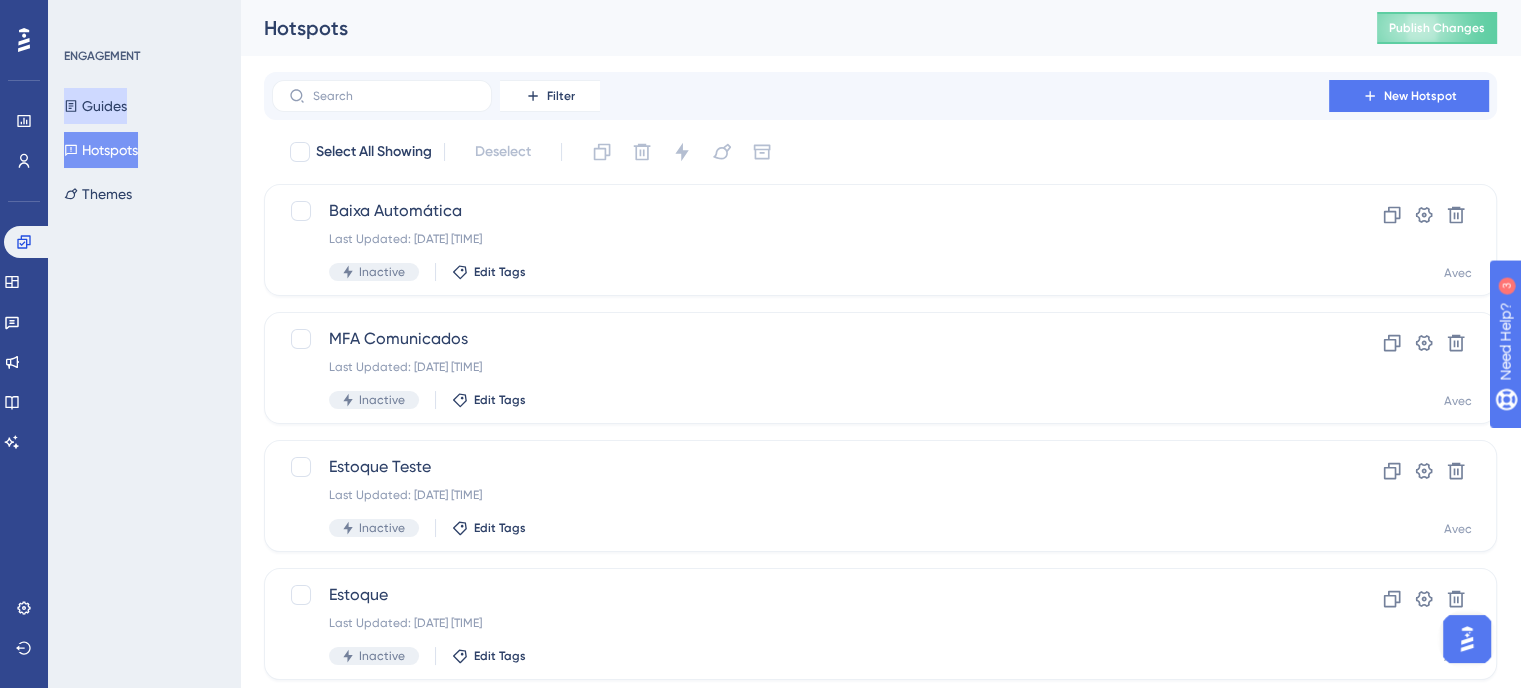 click on "Guides" at bounding box center [95, 106] 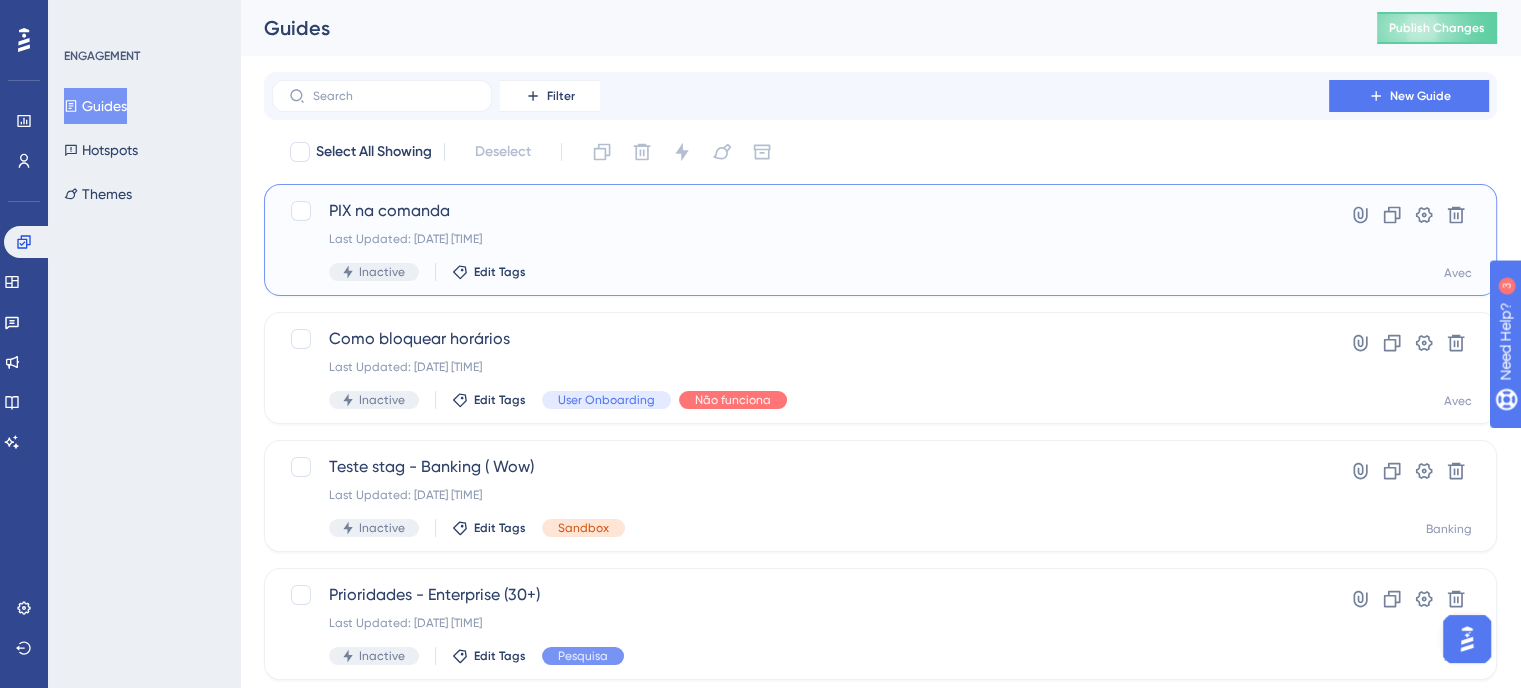 click on "PIX na comanda" at bounding box center [800, 211] 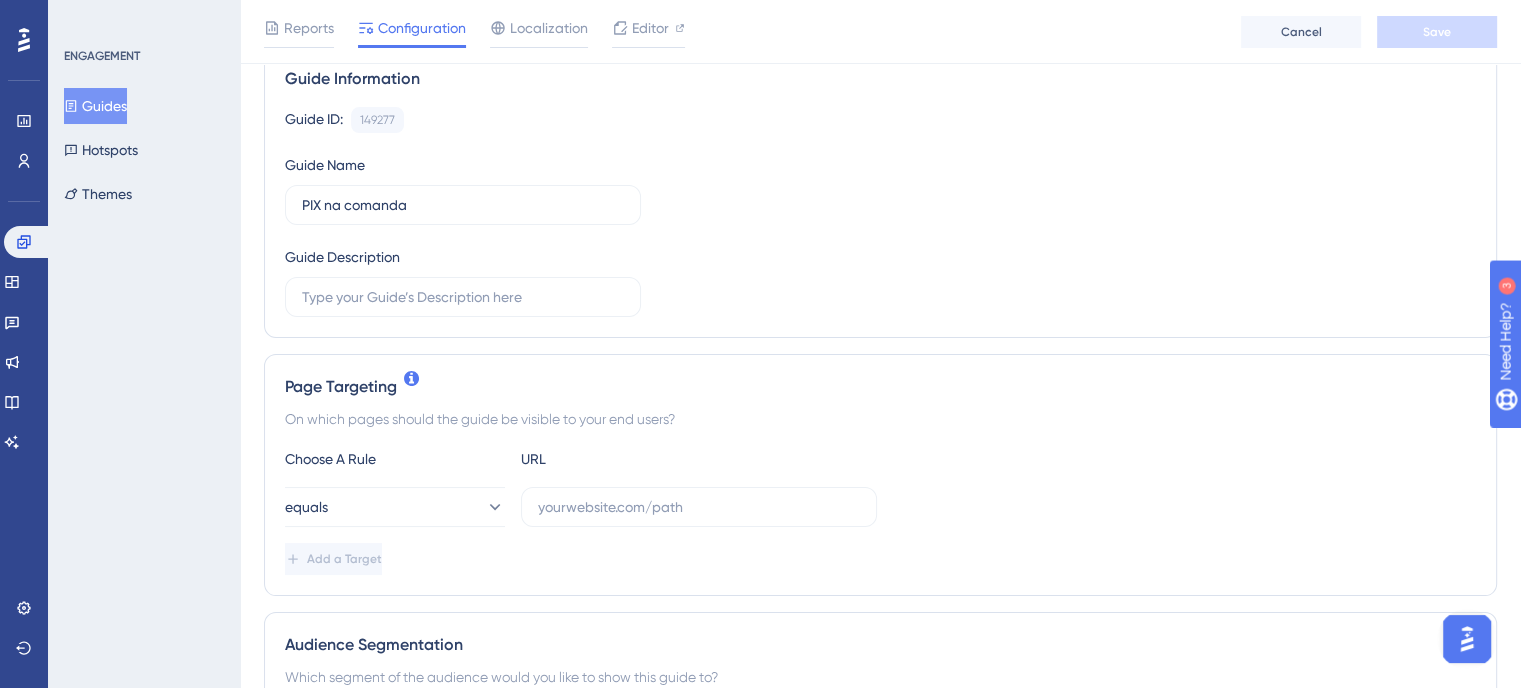 scroll, scrollTop: 200, scrollLeft: 0, axis: vertical 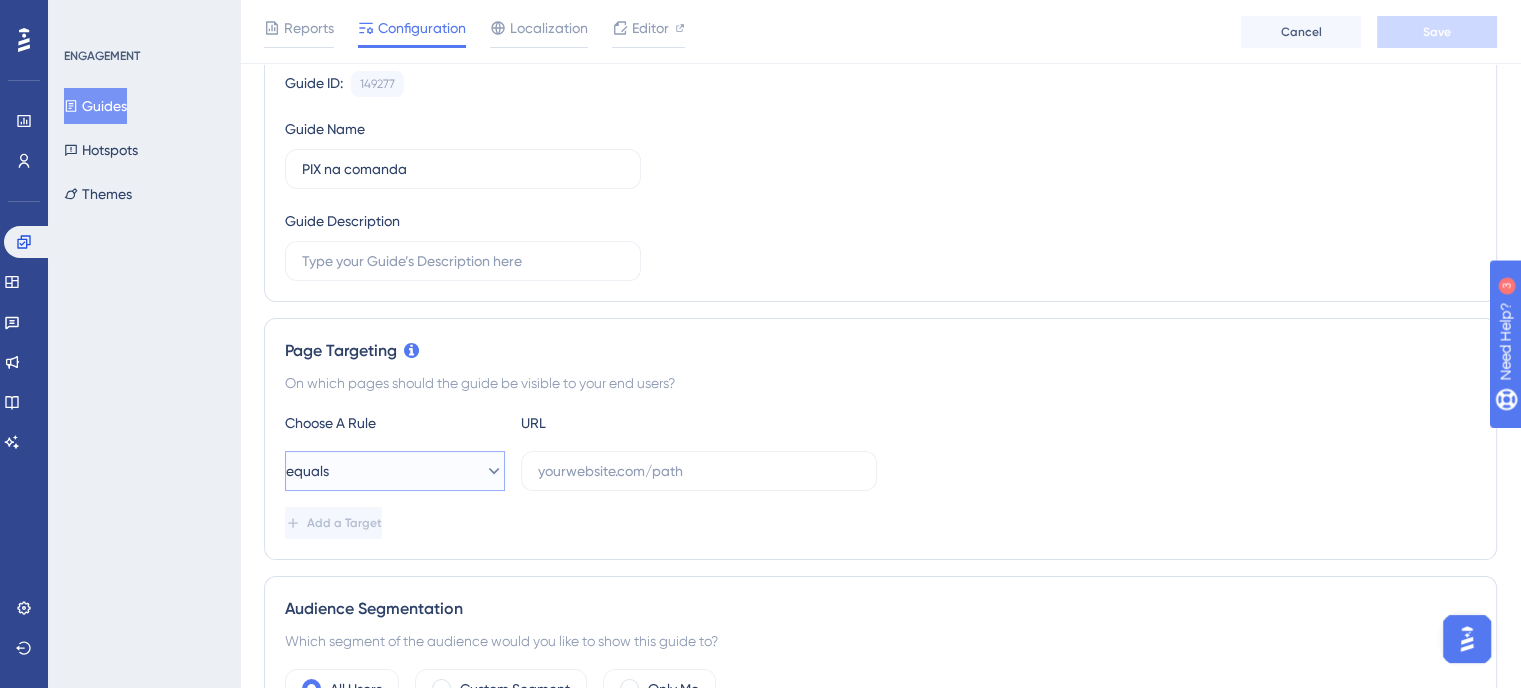 click on "equals" at bounding box center (395, 471) 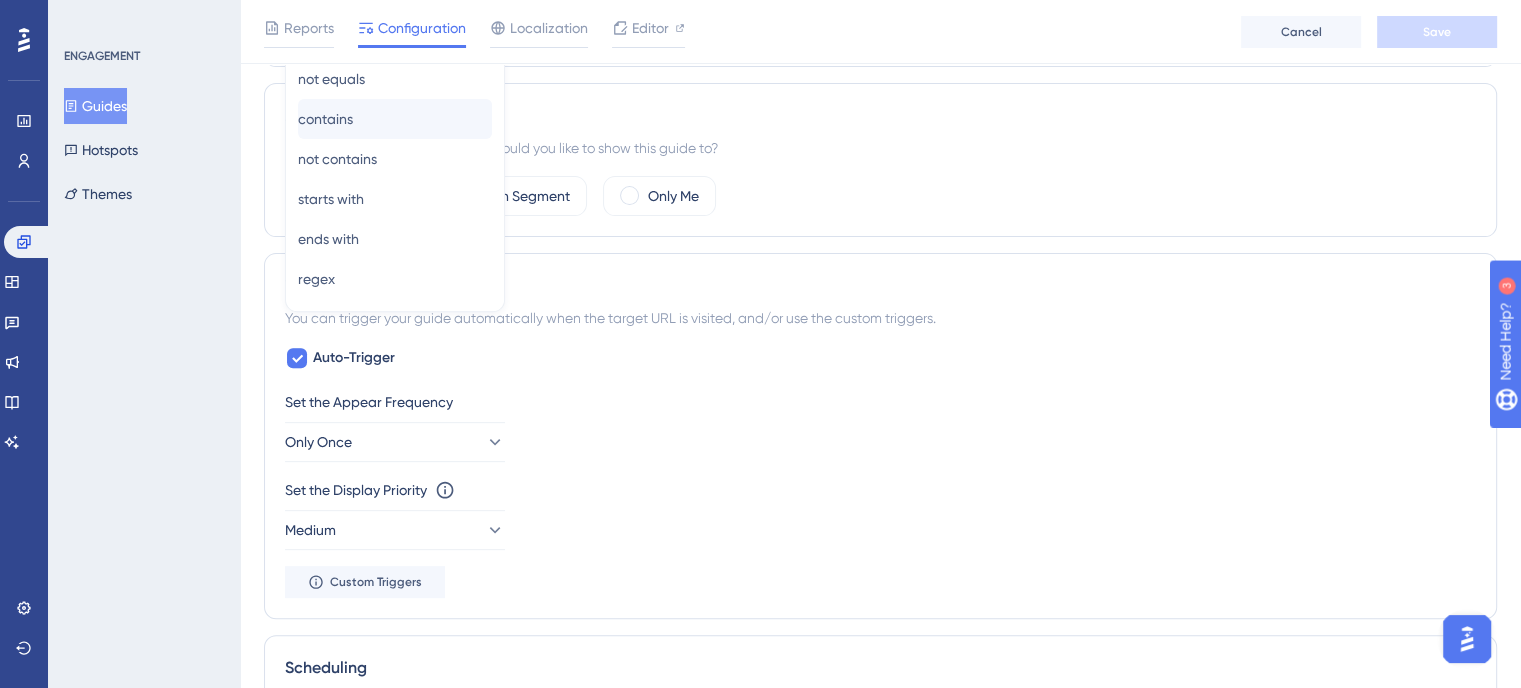 scroll, scrollTop: 706, scrollLeft: 0, axis: vertical 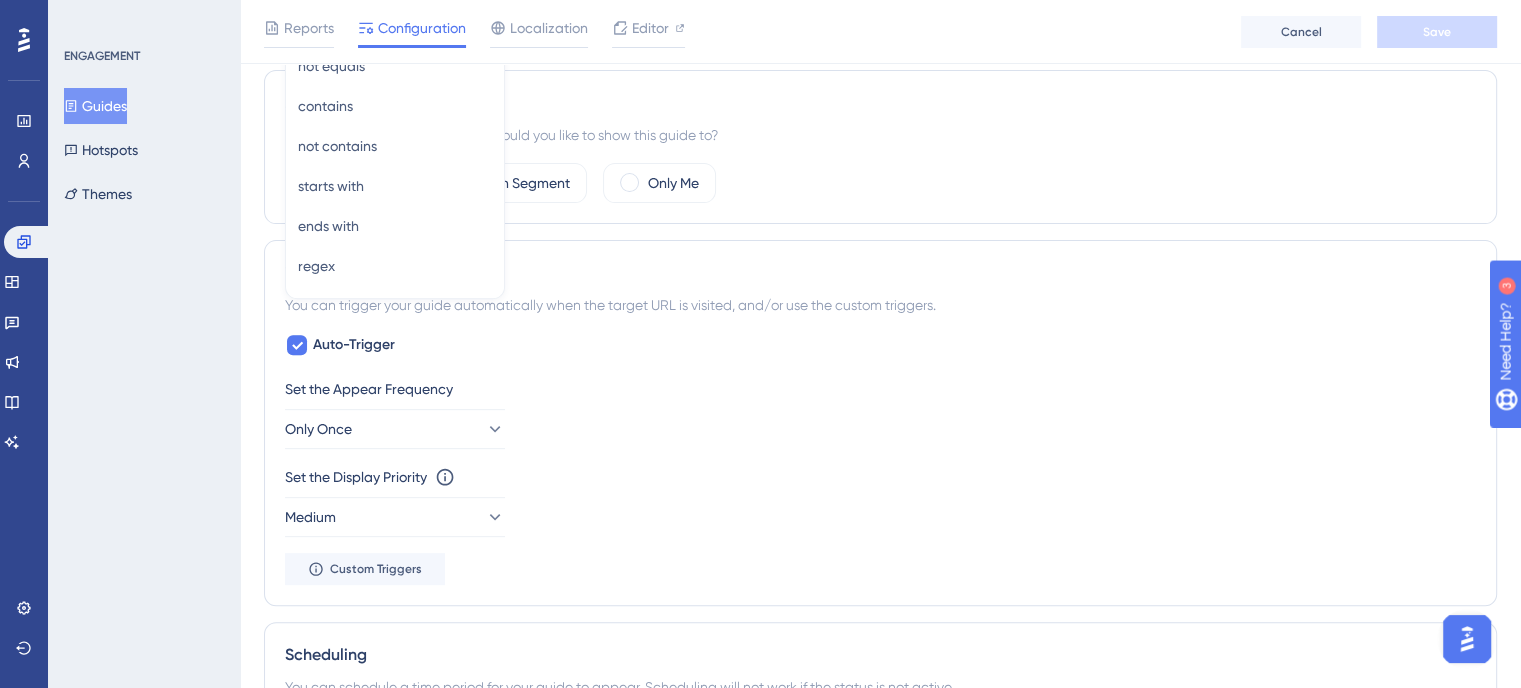 click on "Which segment of the audience would you like to show this guide to?" at bounding box center (880, 135) 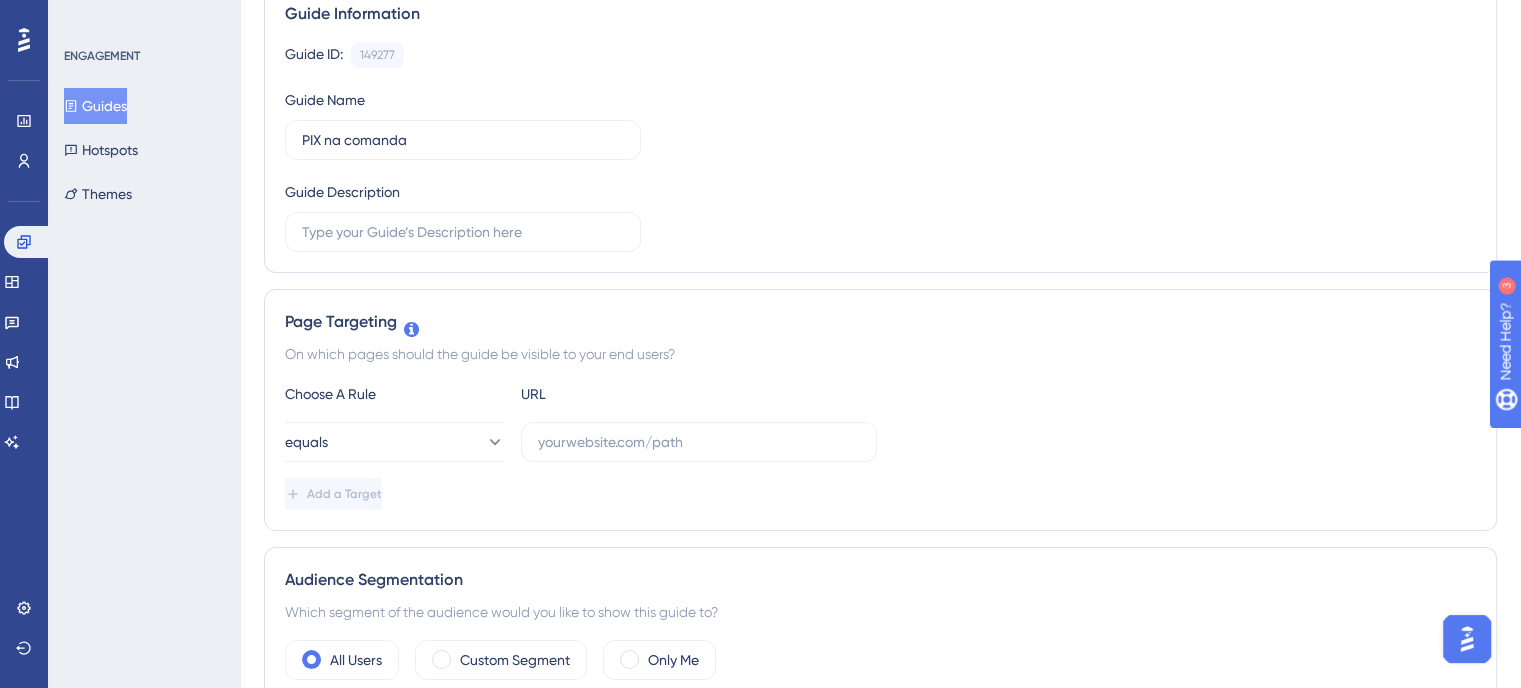 scroll, scrollTop: 38, scrollLeft: 0, axis: vertical 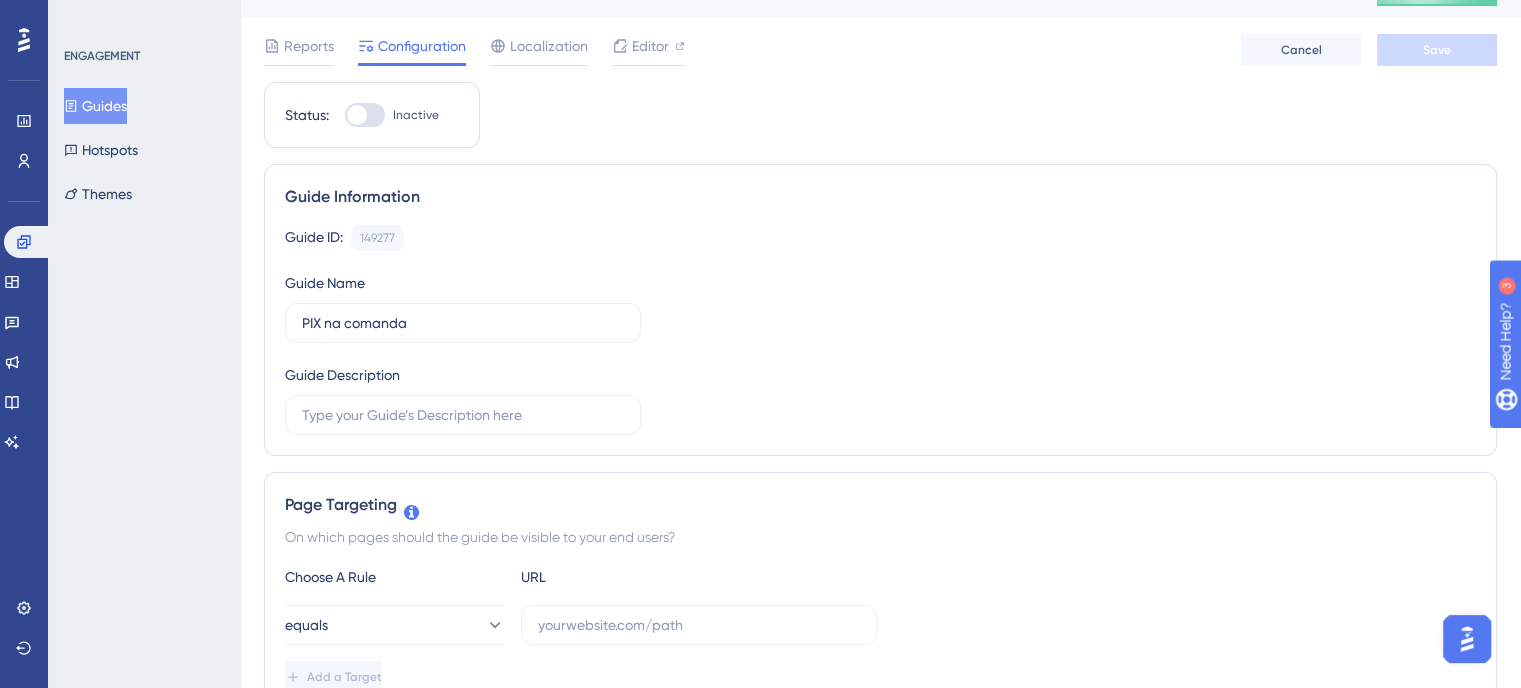 click on "Guides" at bounding box center (95, 106) 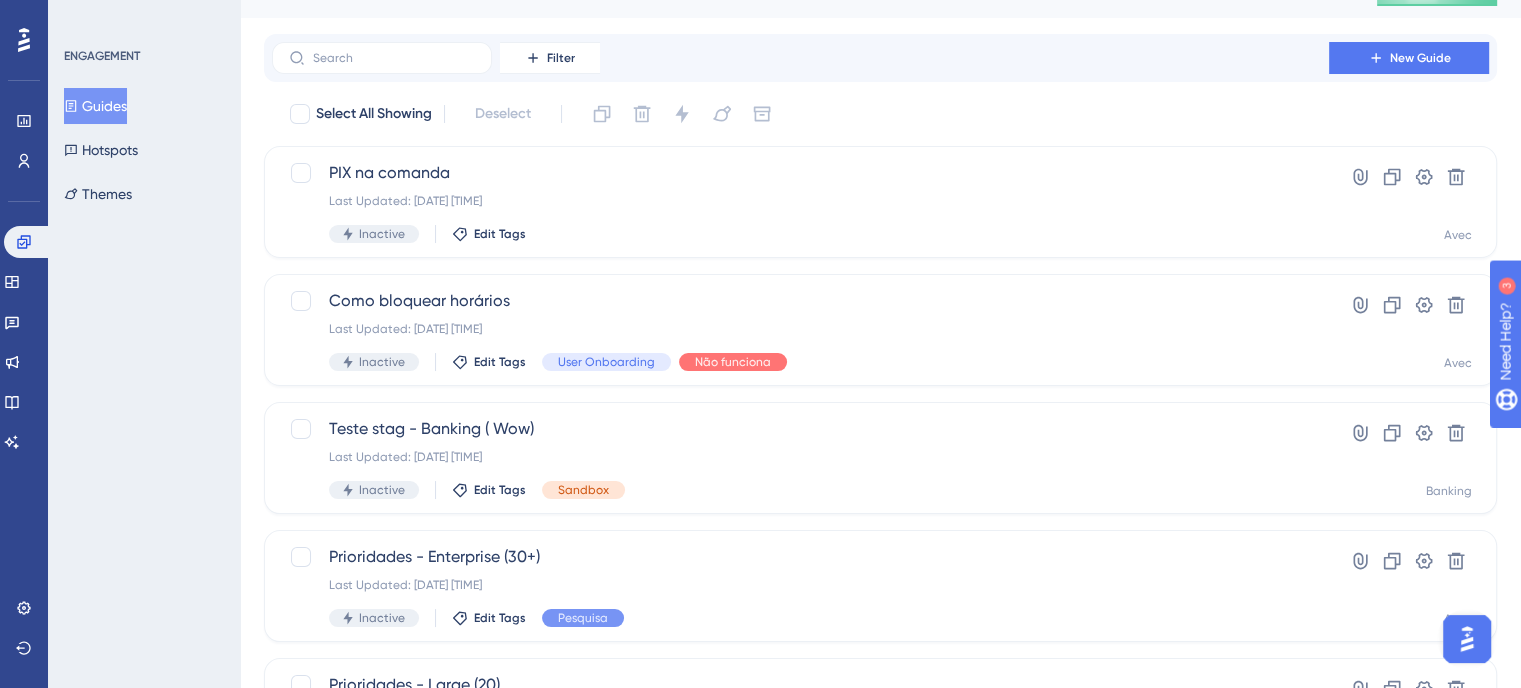 scroll, scrollTop: 0, scrollLeft: 0, axis: both 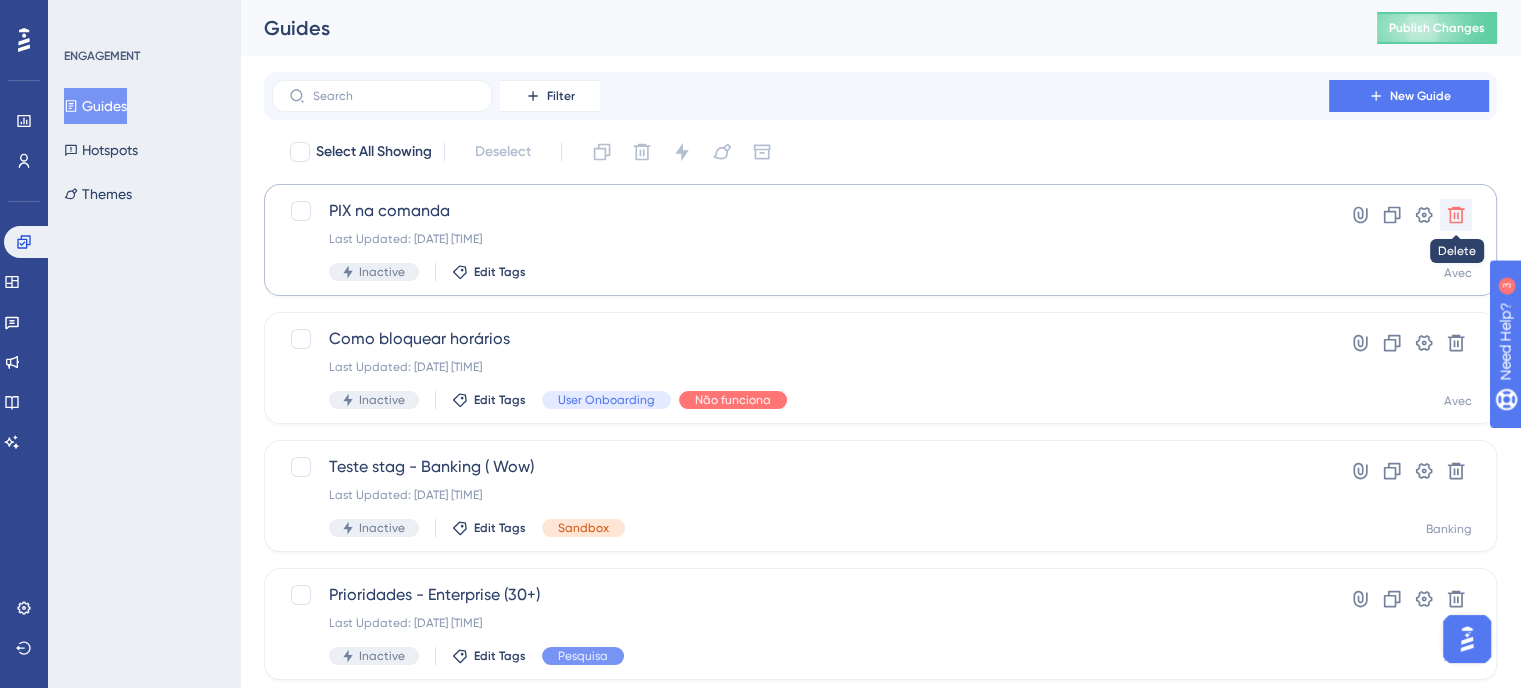 click at bounding box center [1456, 215] 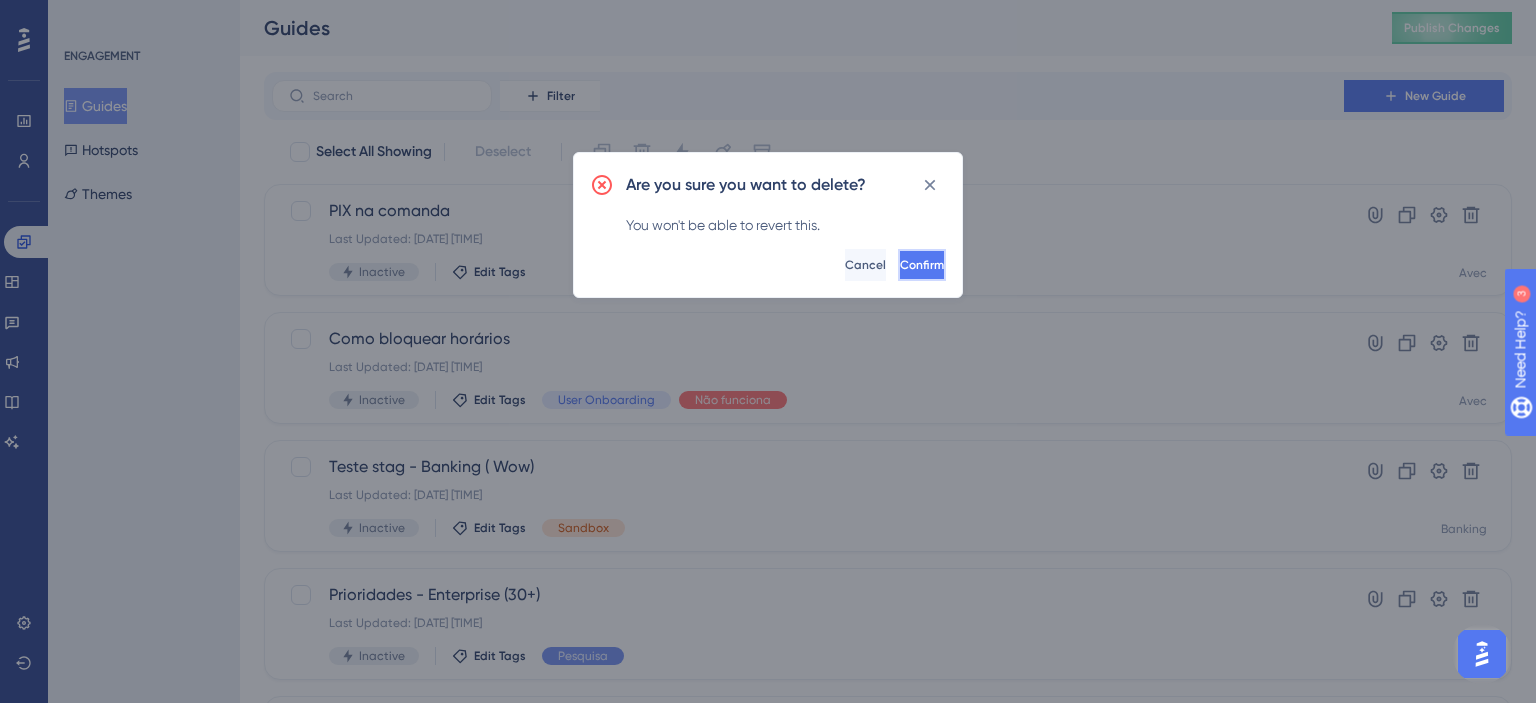 click on "Confirm" at bounding box center [922, 265] 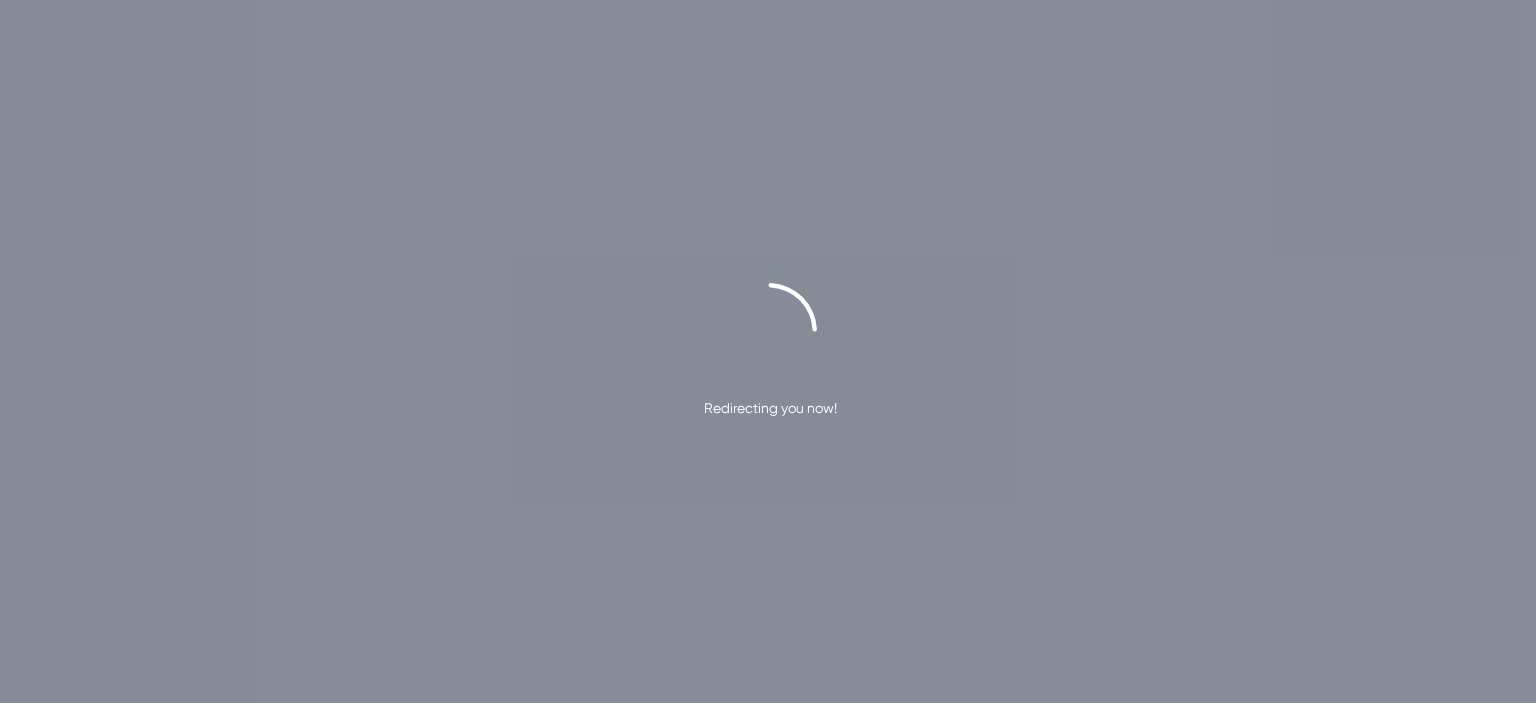 scroll, scrollTop: 0, scrollLeft: 0, axis: both 